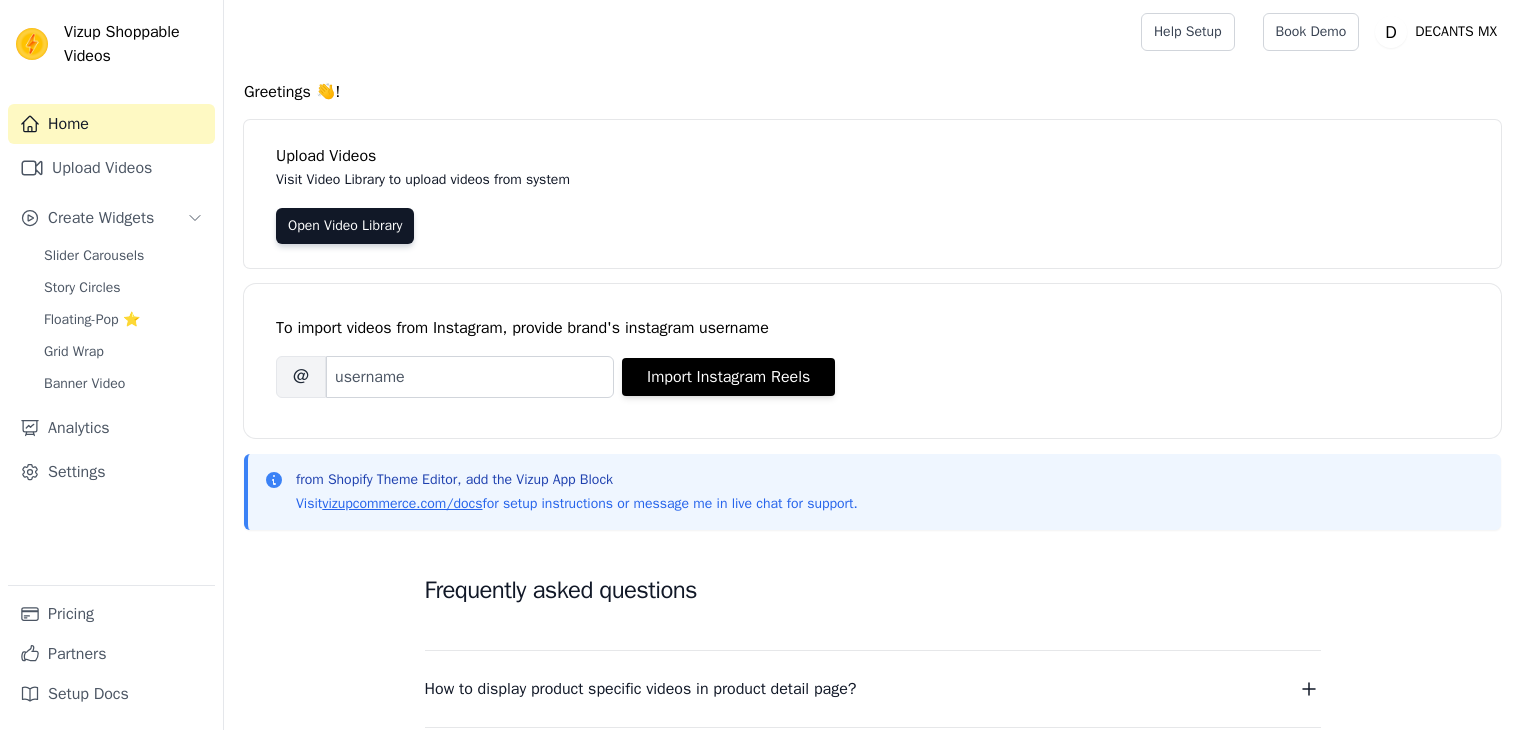 scroll, scrollTop: 0, scrollLeft: 0, axis: both 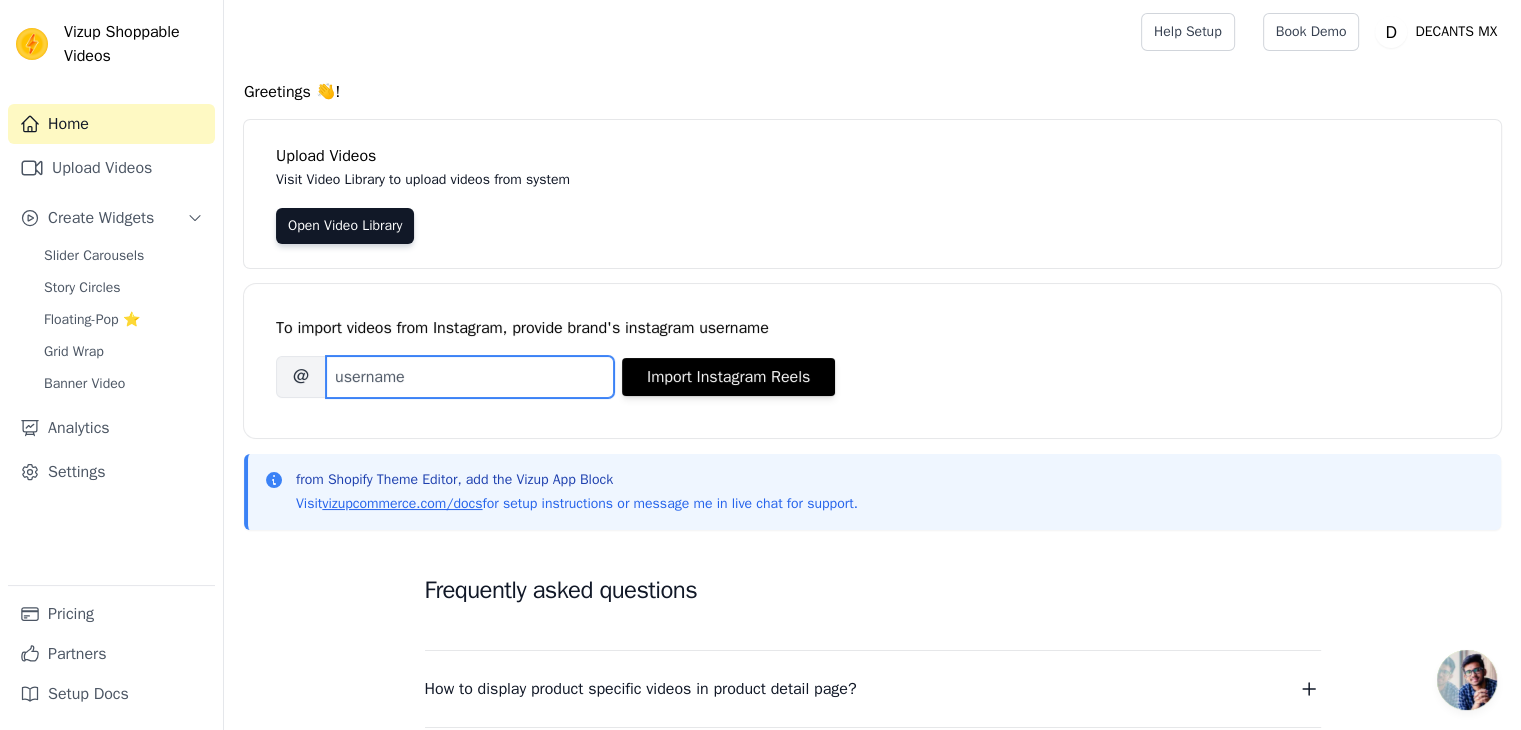 click on "Brand's Instagram Username" at bounding box center (470, 377) 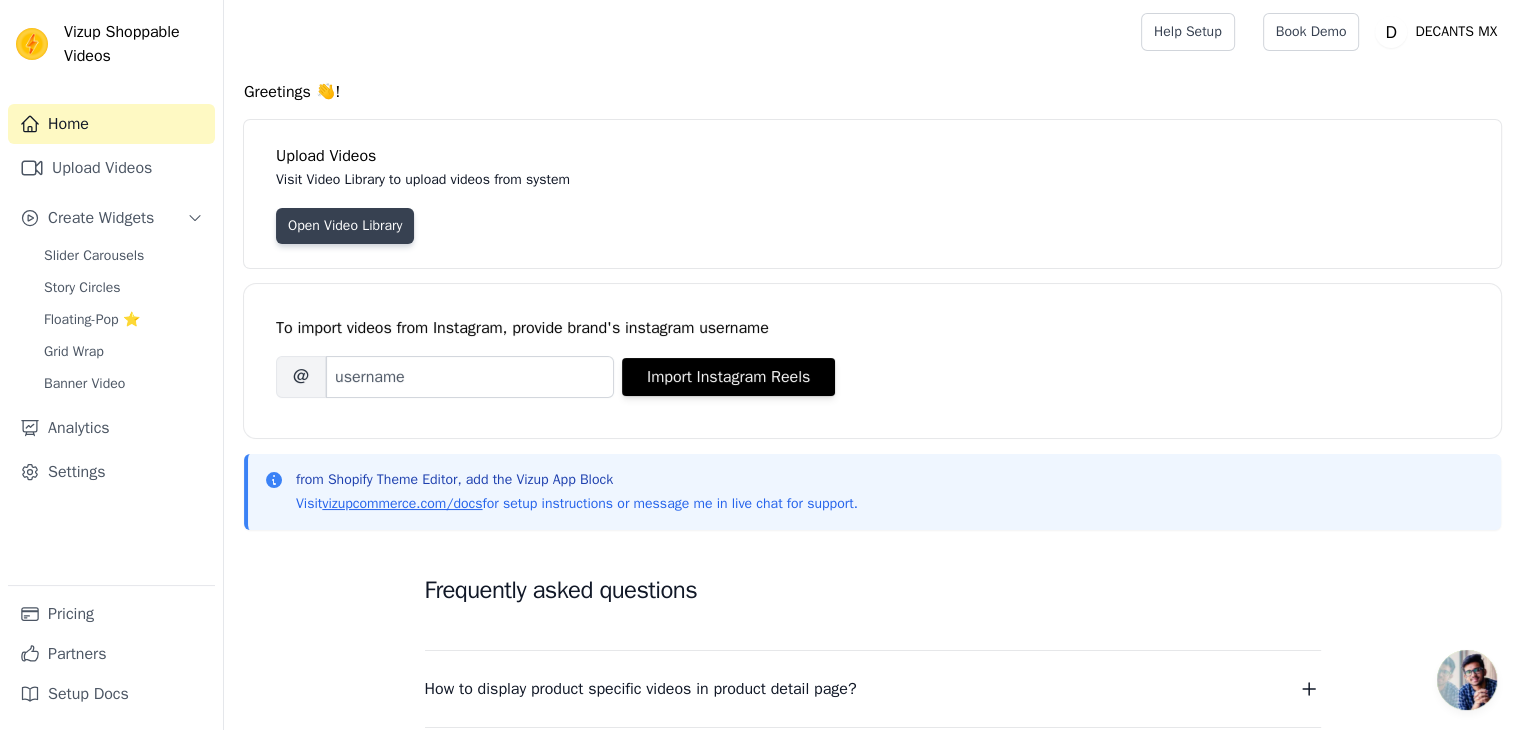 click on "Open Video Library" at bounding box center (345, 226) 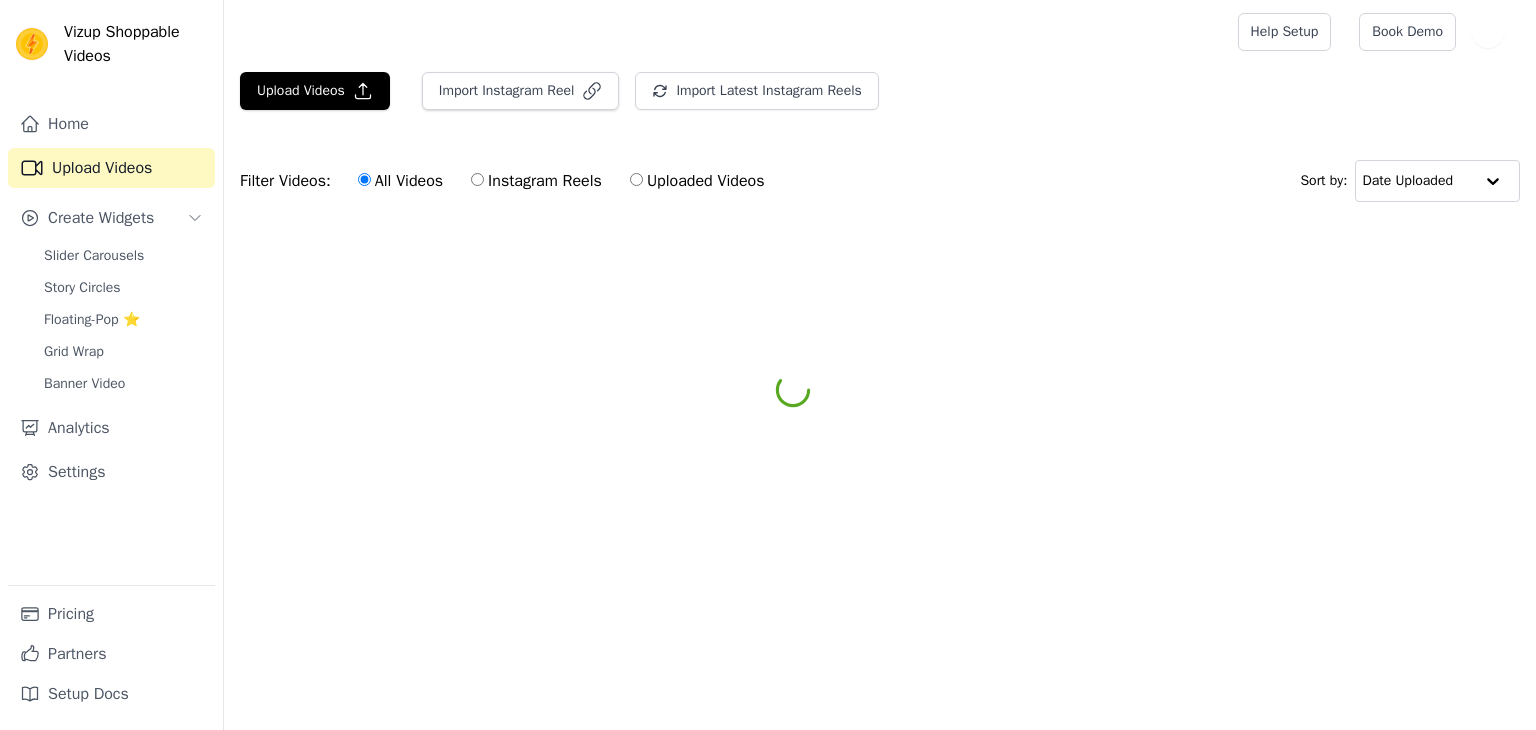 scroll, scrollTop: 0, scrollLeft: 0, axis: both 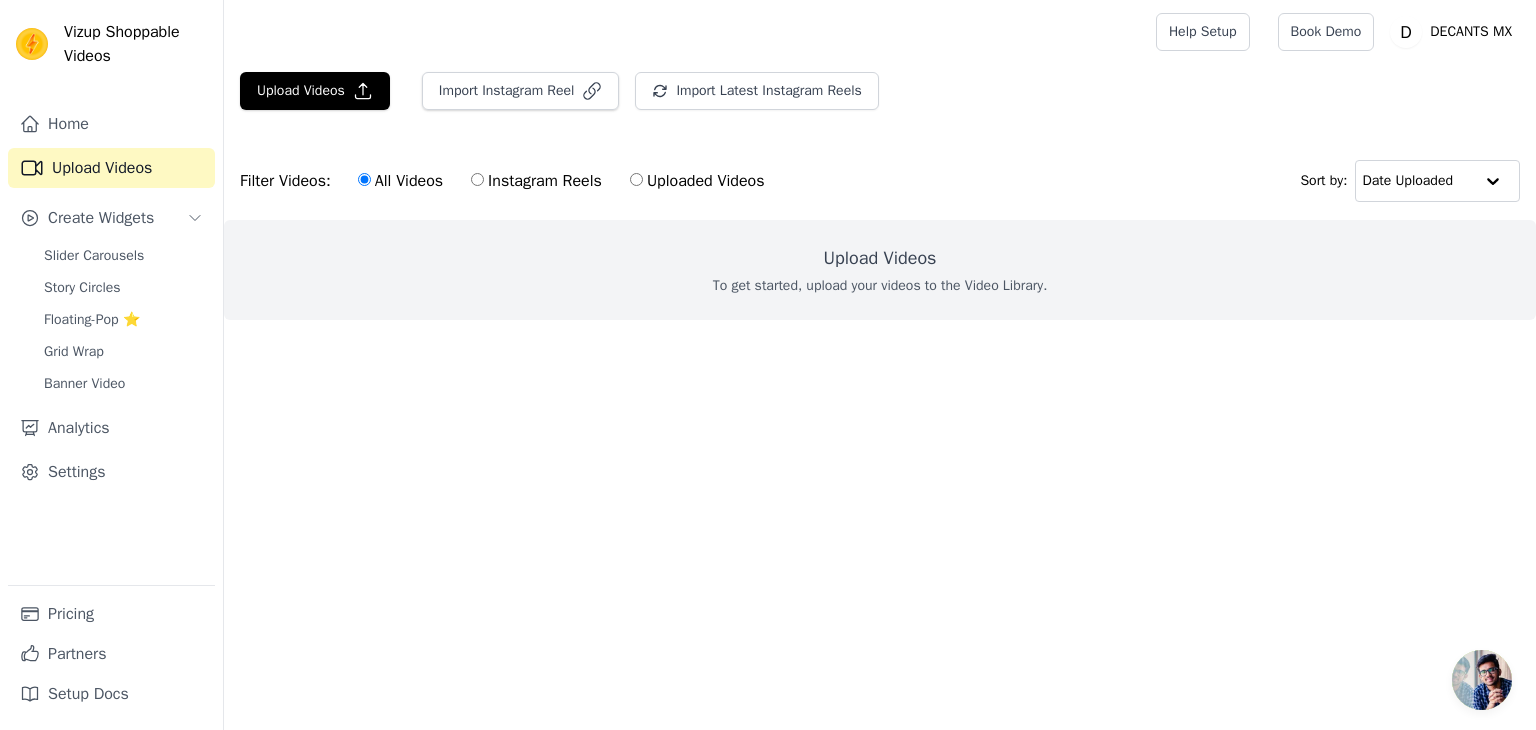 click on "Instagram Reels" at bounding box center (477, 179) 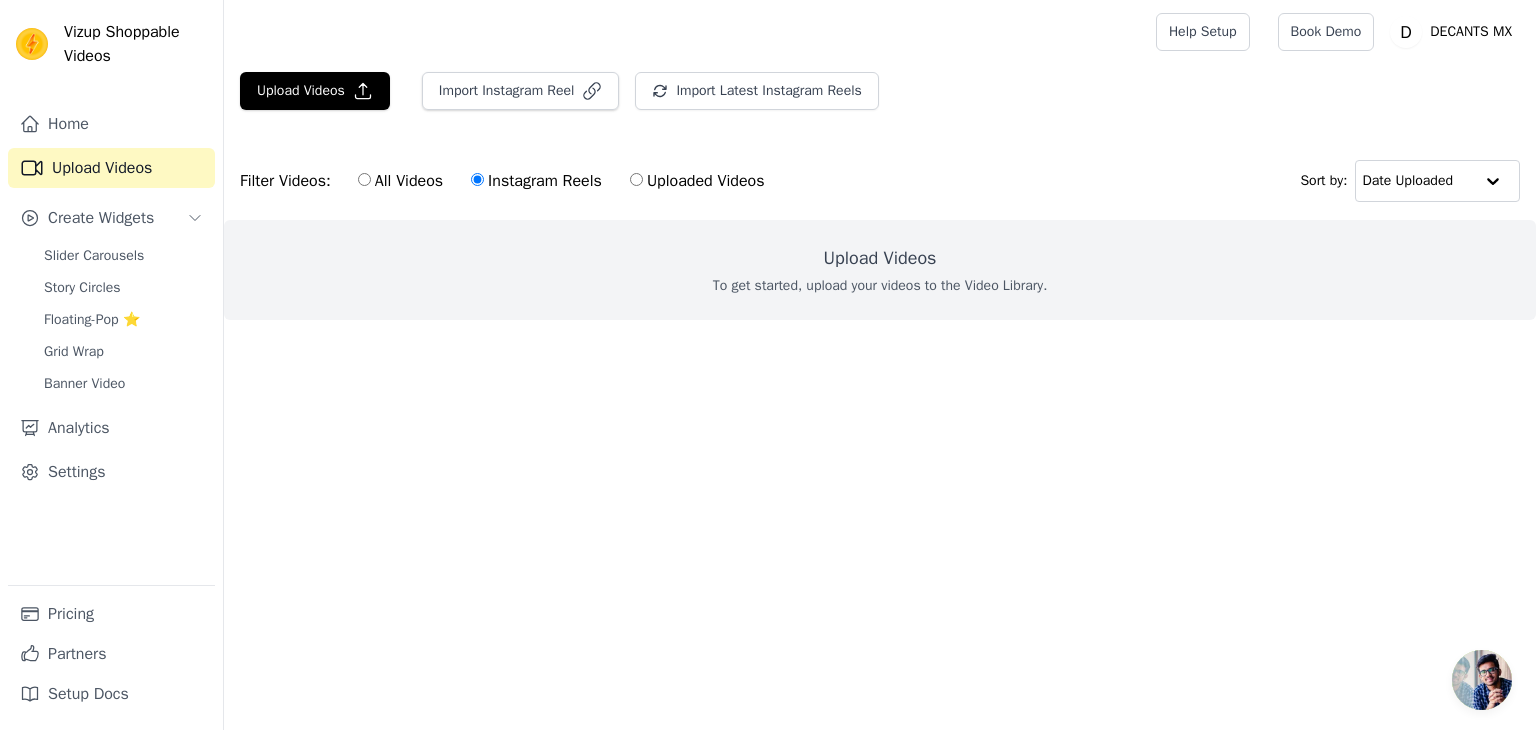 click on "Uploaded Videos" at bounding box center [636, 179] 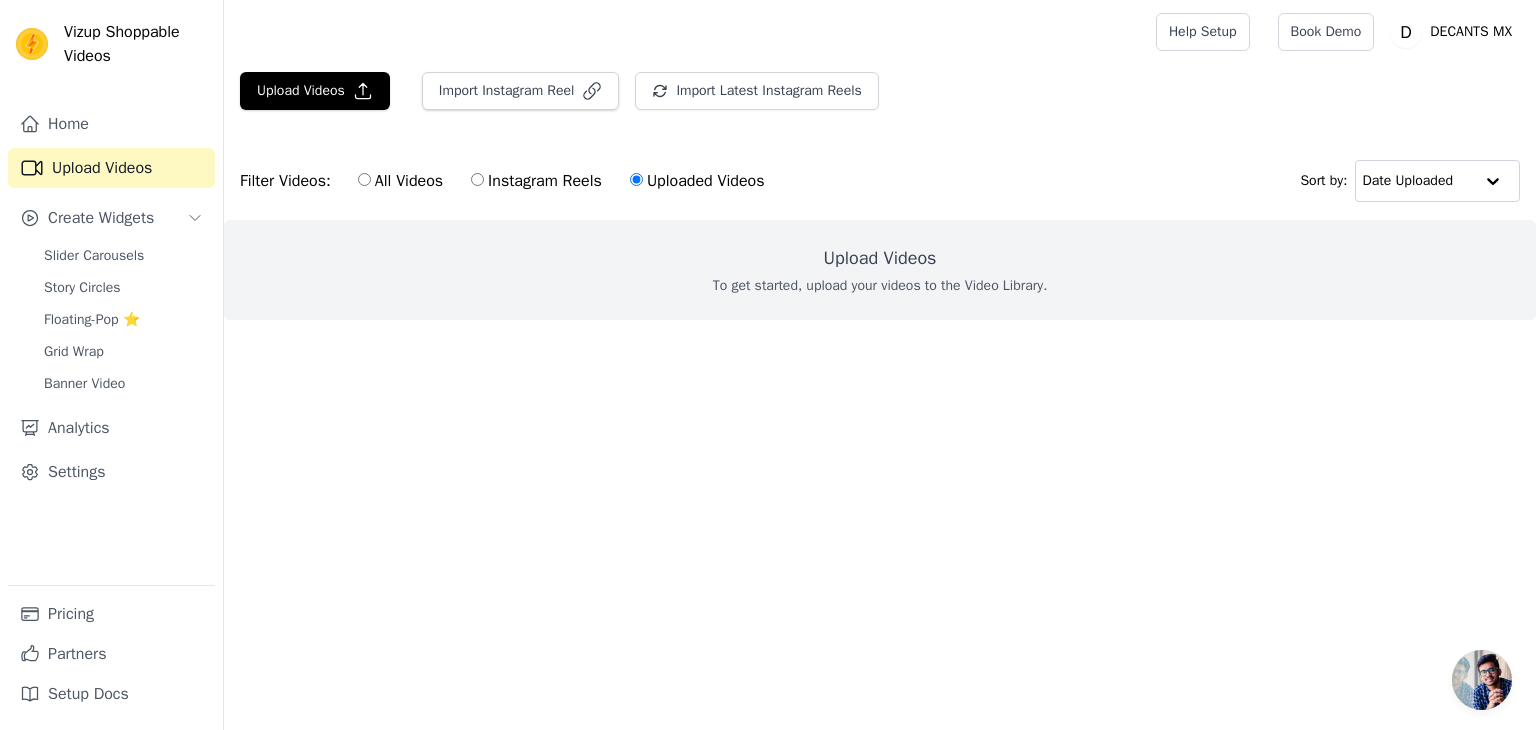 click on "Filter Videos:
All Videos
Instagram Reels
Uploaded Videos" at bounding box center [507, 181] 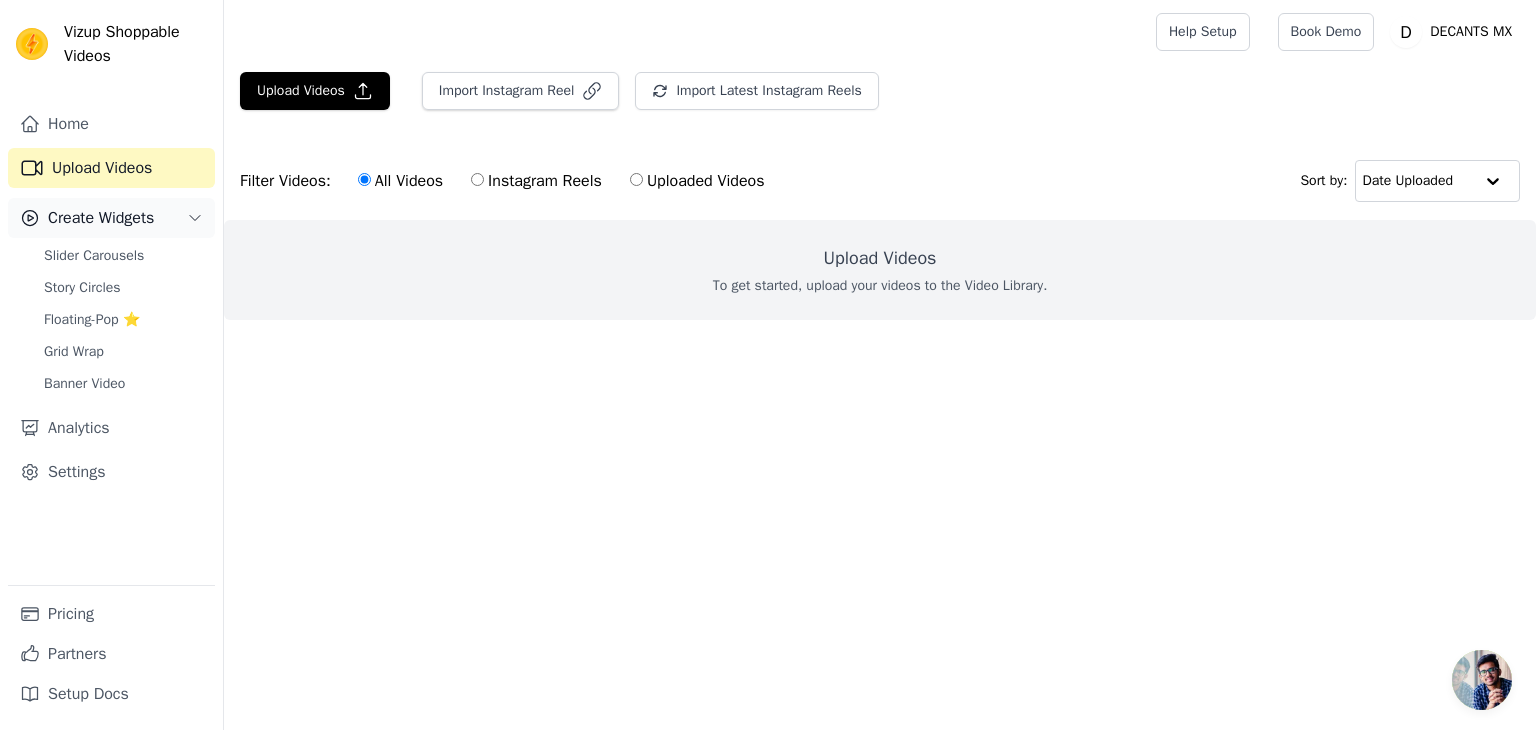 click on "Create Widgets" at bounding box center (101, 218) 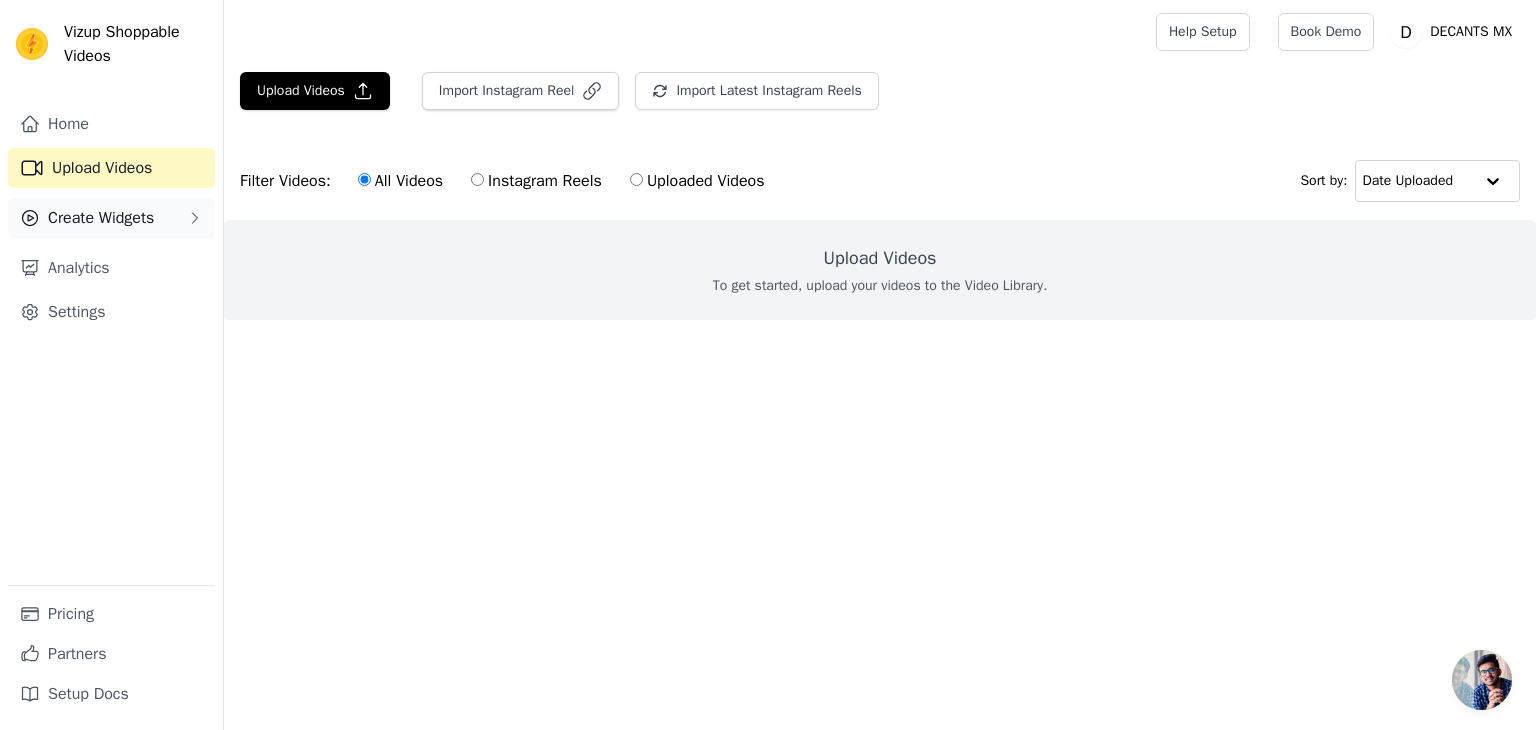 click on "Create Widgets" at bounding box center (101, 218) 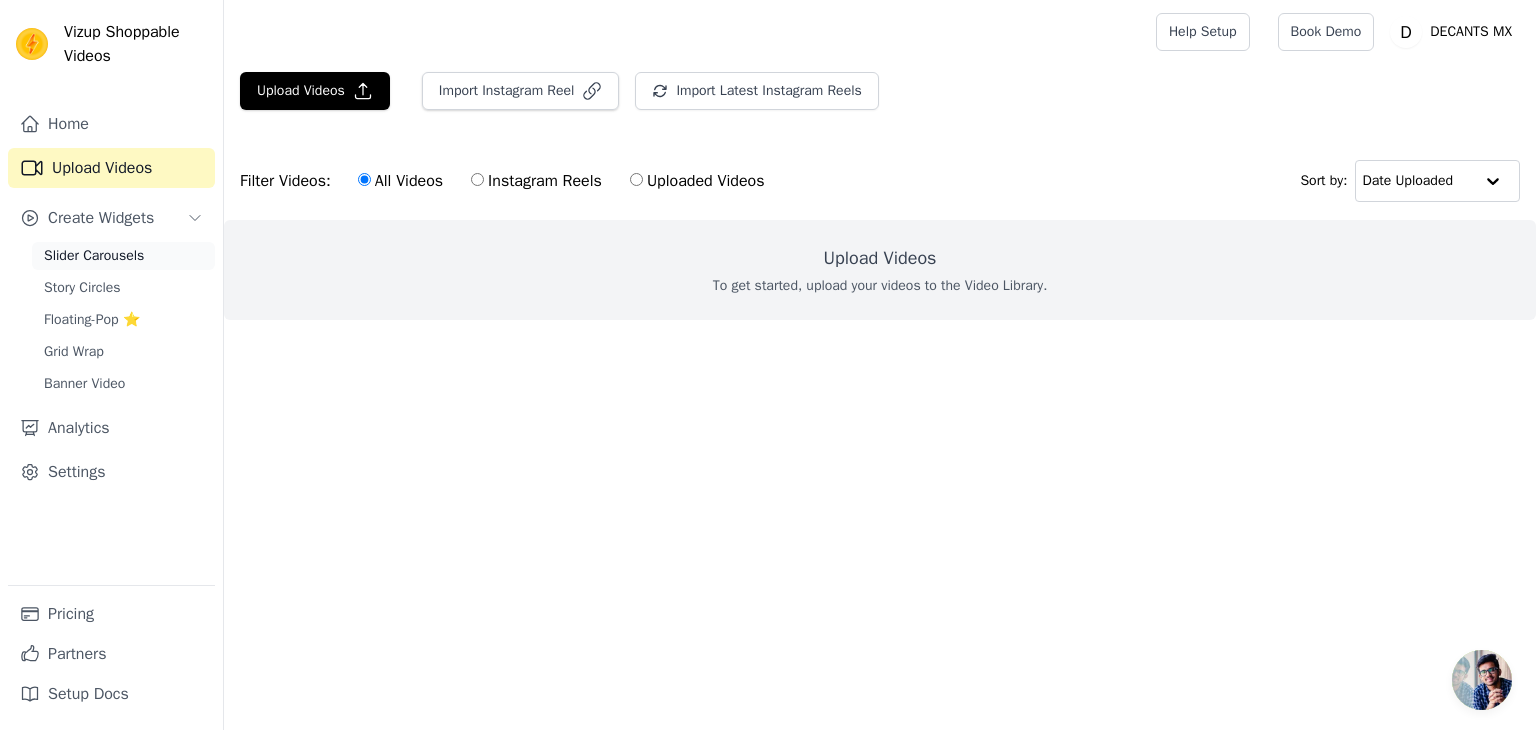 click on "Slider Carousels" at bounding box center [94, 256] 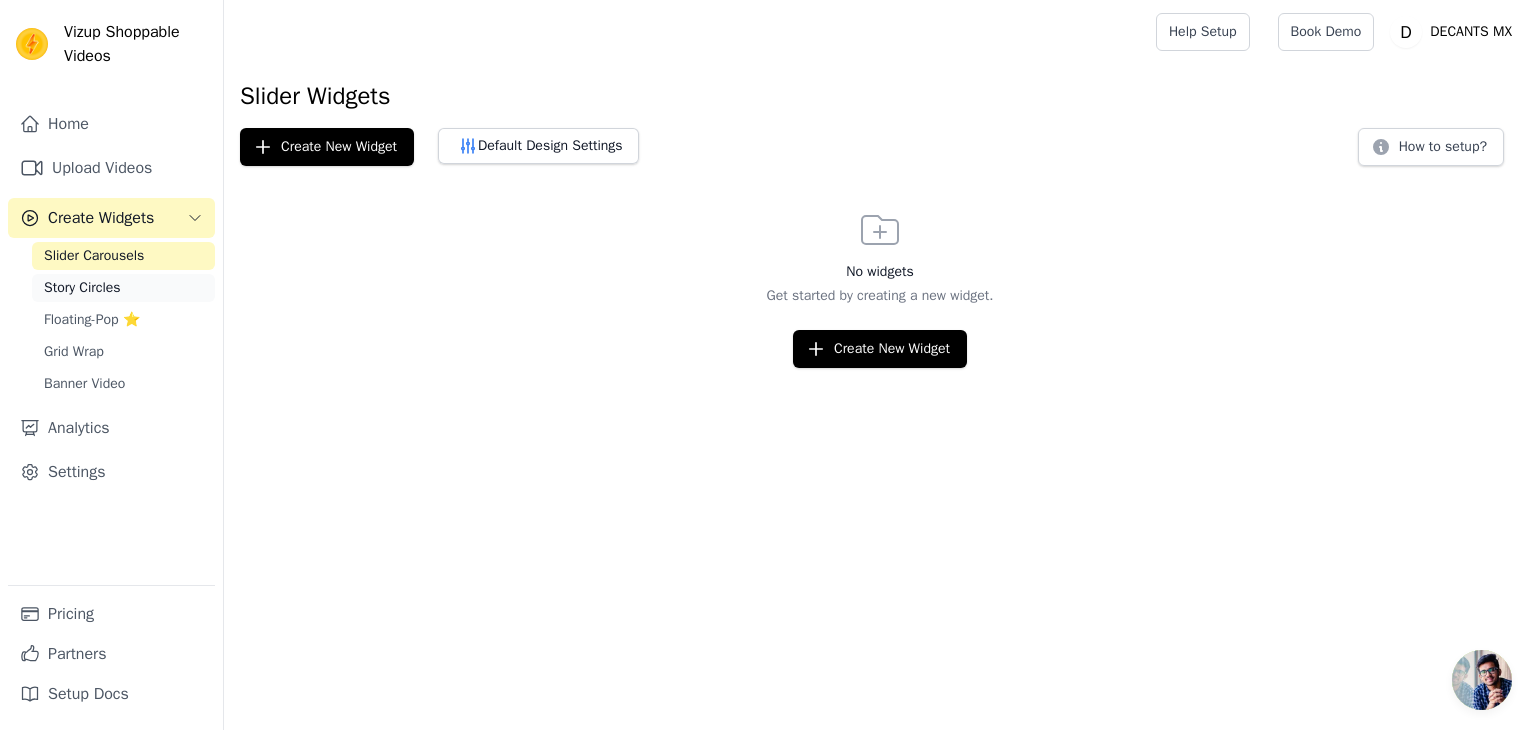 click on "Story Circles" at bounding box center (82, 288) 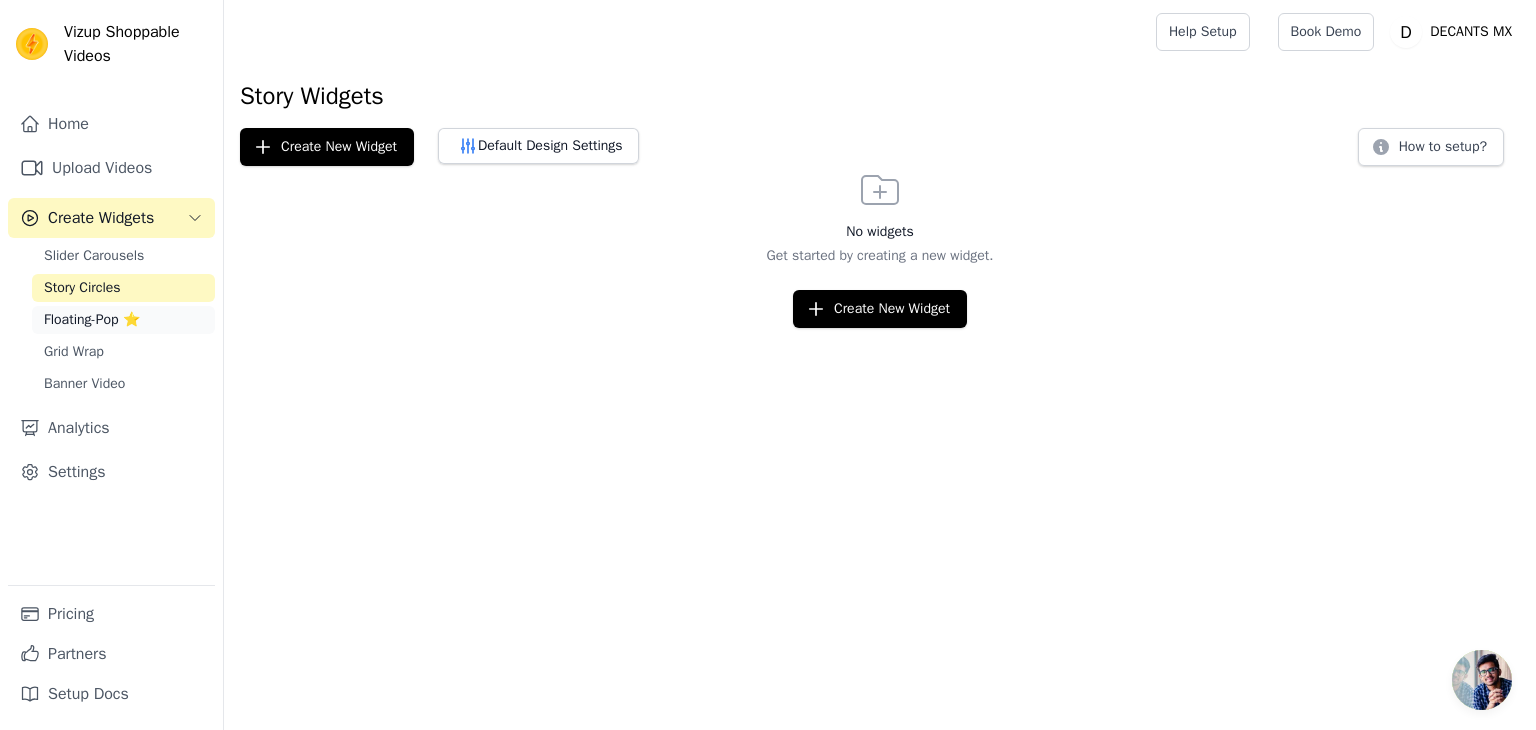 click on "Floating-Pop ⭐" at bounding box center [92, 320] 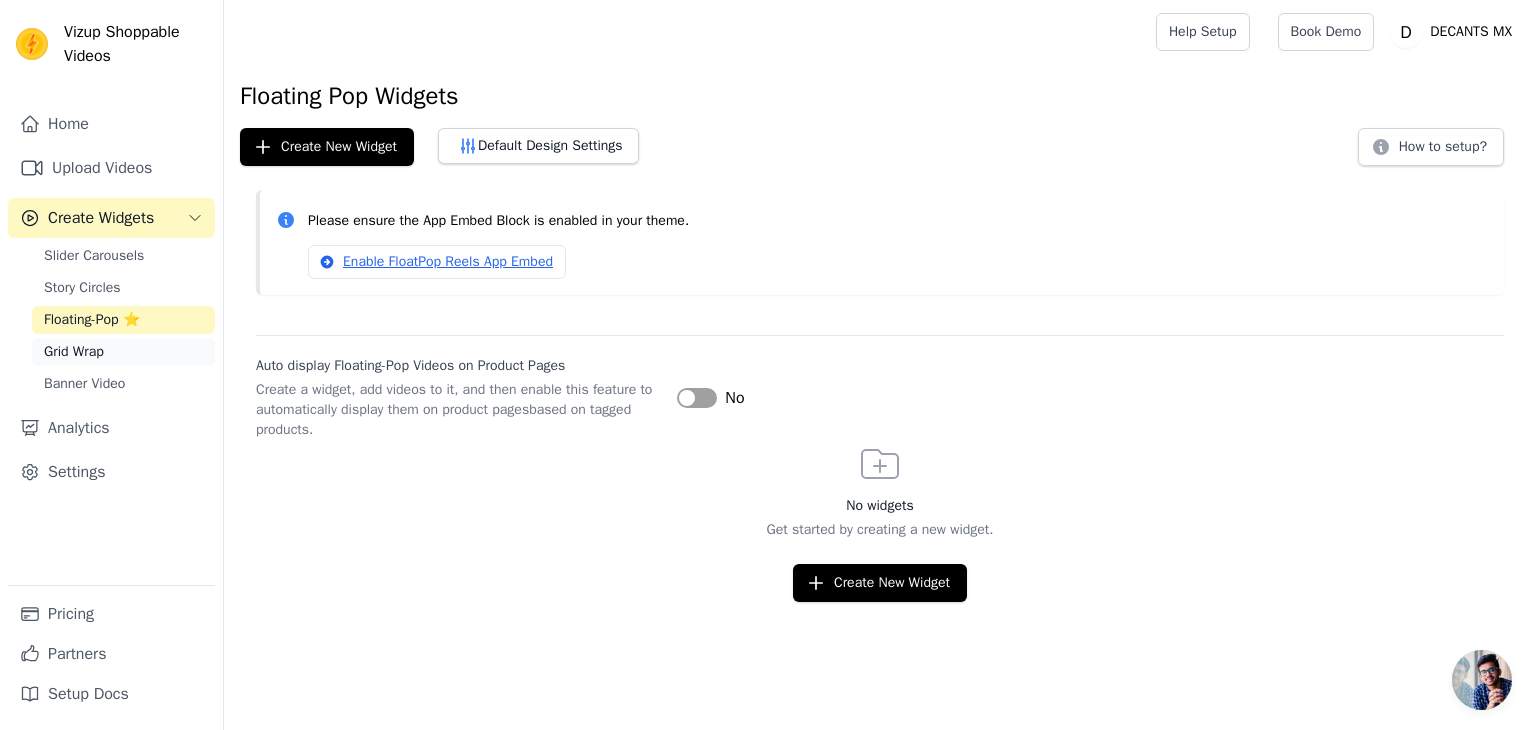 click on "Grid Wrap" at bounding box center (74, 352) 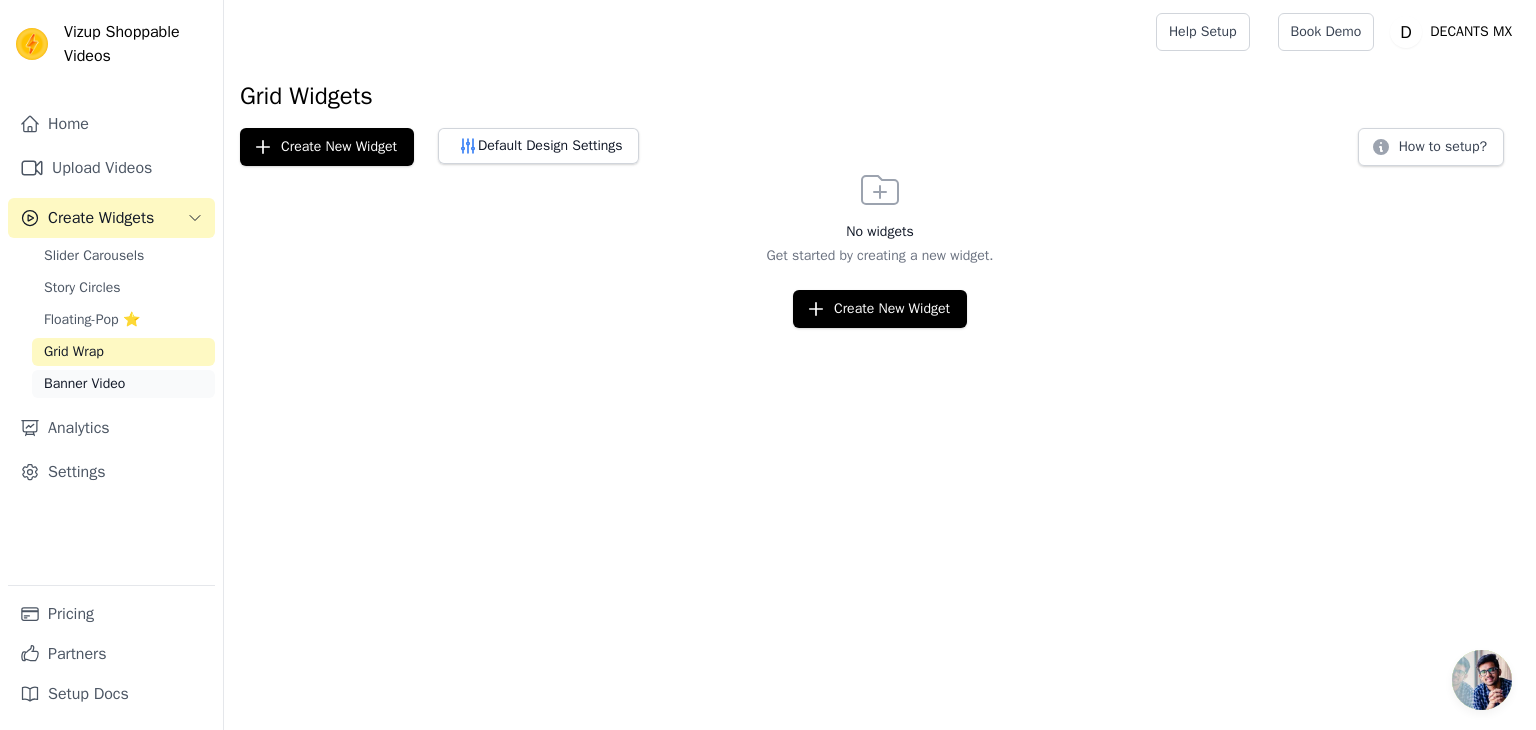 click on "Banner Video" at bounding box center [84, 384] 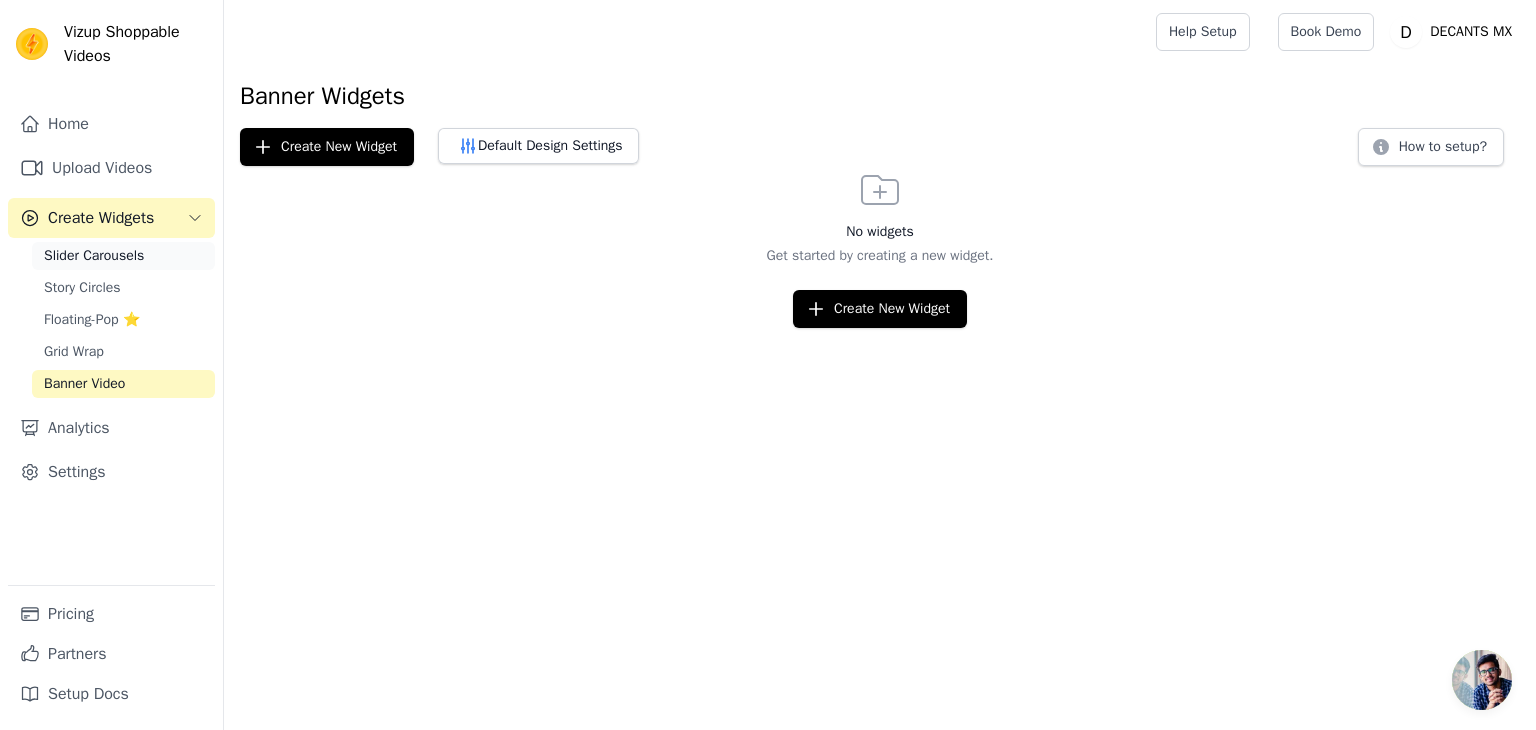 click on "Slider Carousels" at bounding box center (94, 256) 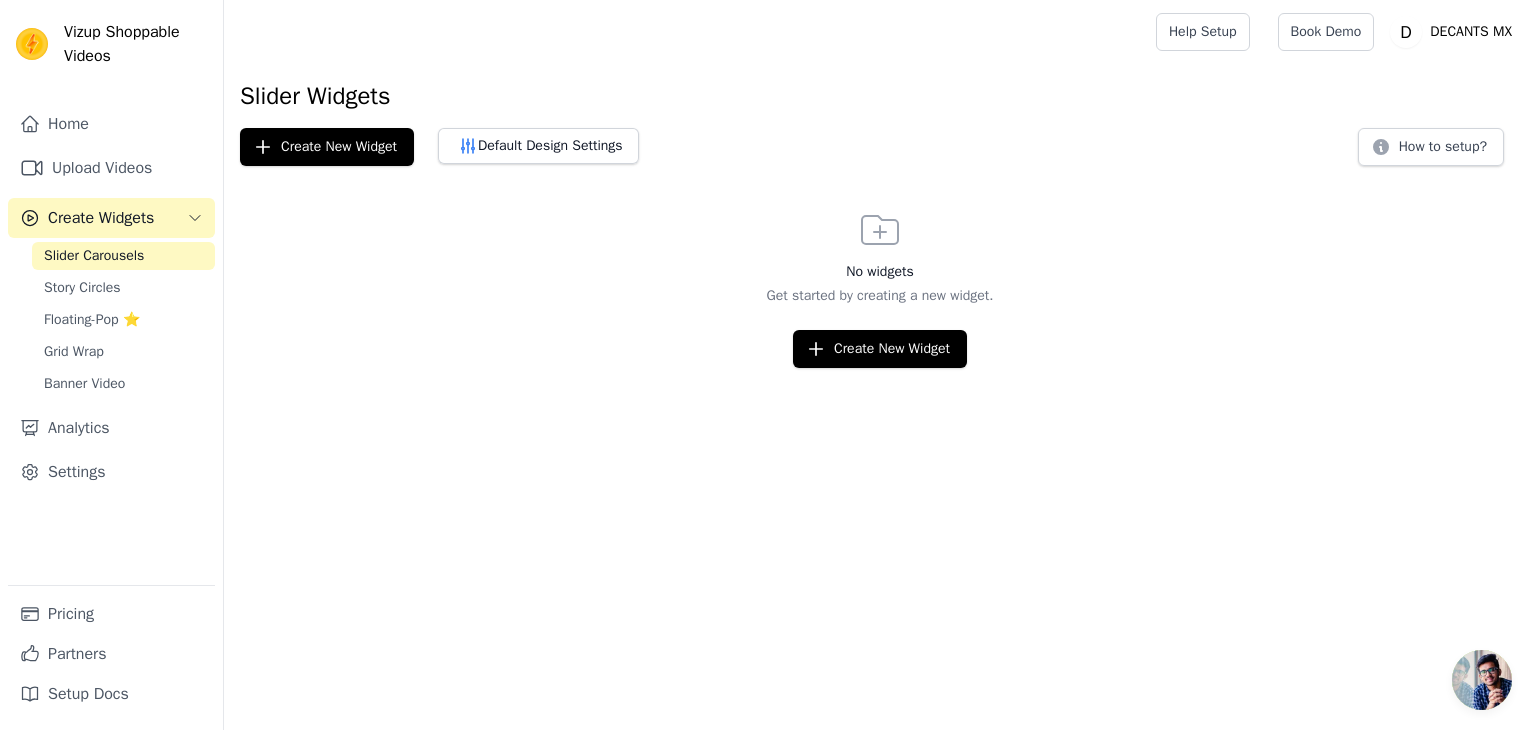 click on "Slider Carousels" at bounding box center (94, 256) 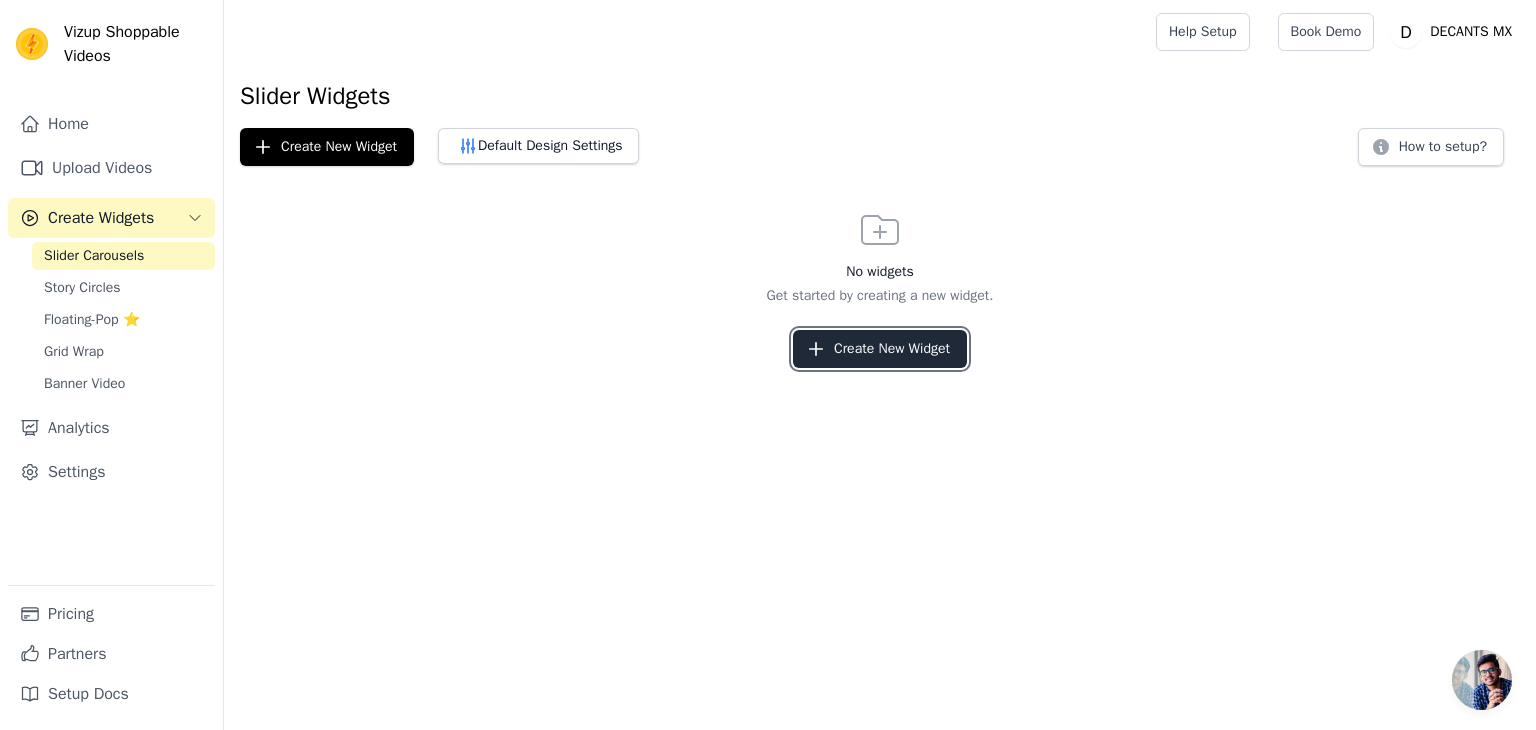 click on "Create New Widget" at bounding box center (880, 349) 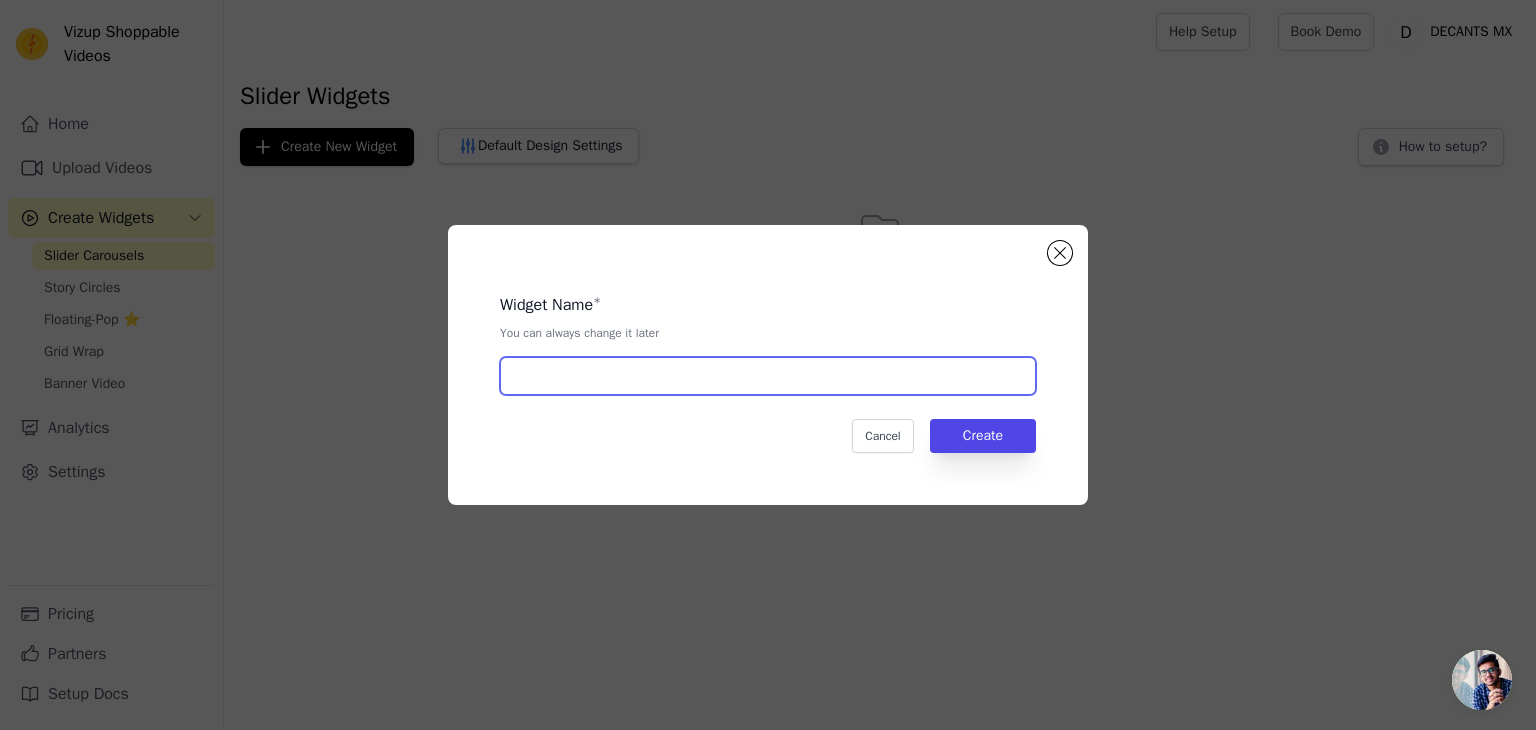 click at bounding box center (768, 376) 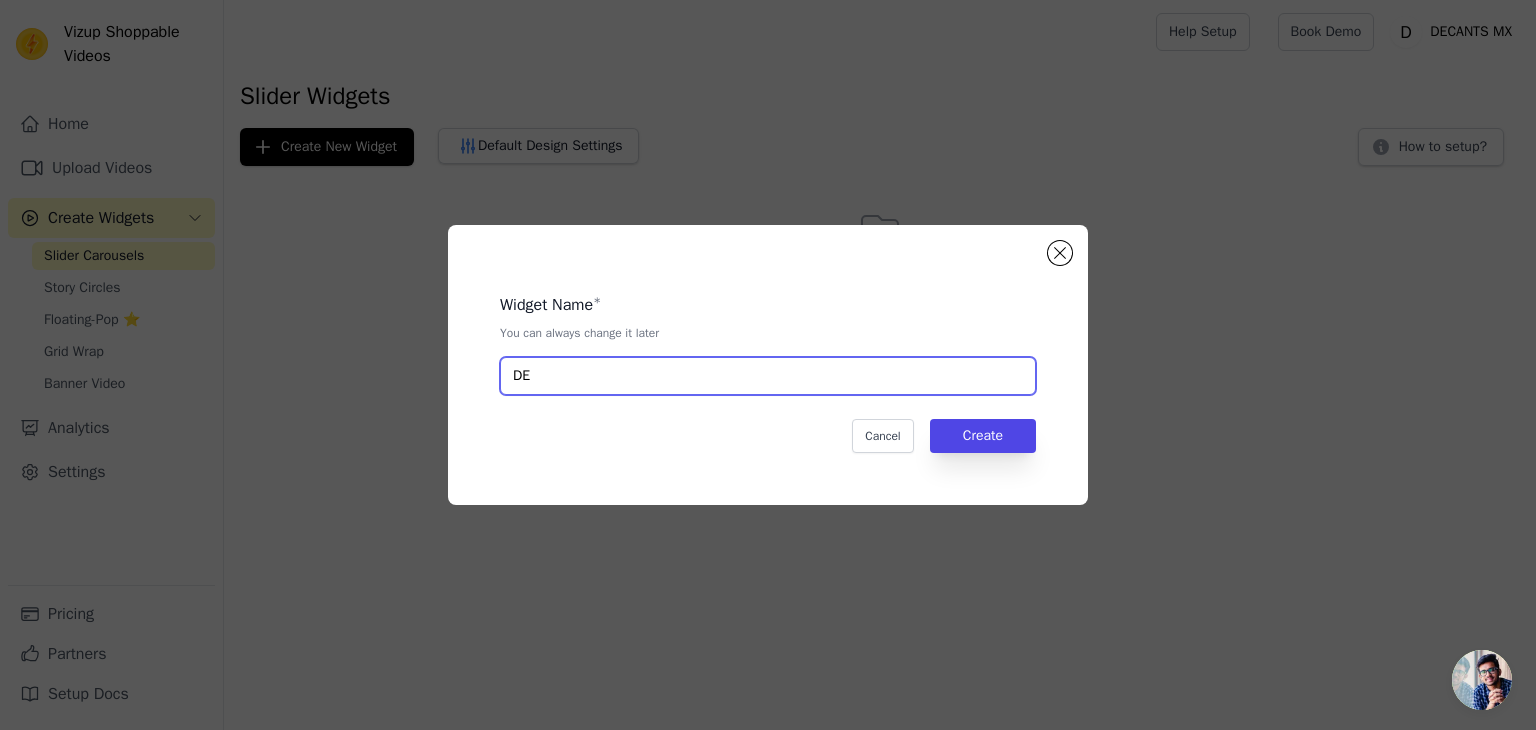 type on "D" 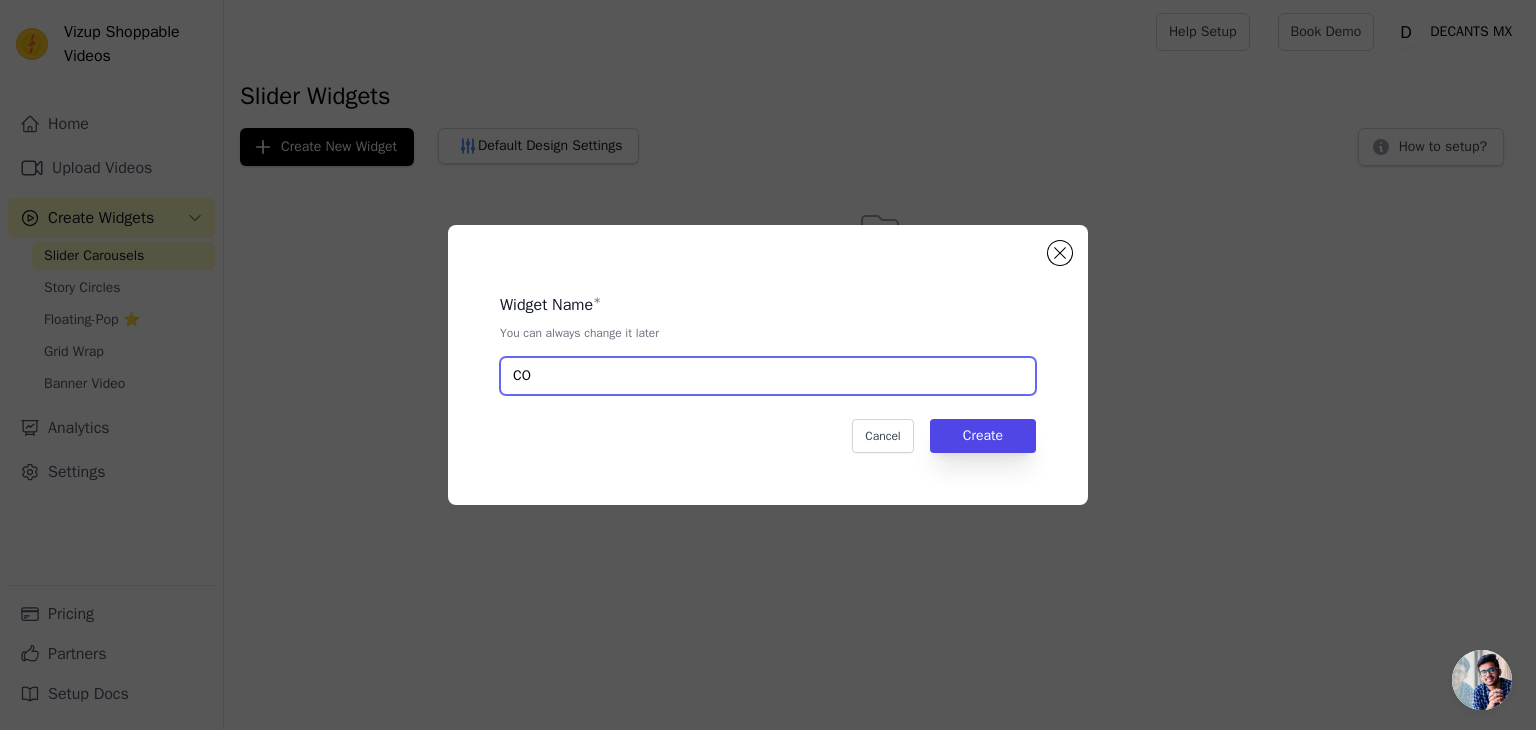 type on "C" 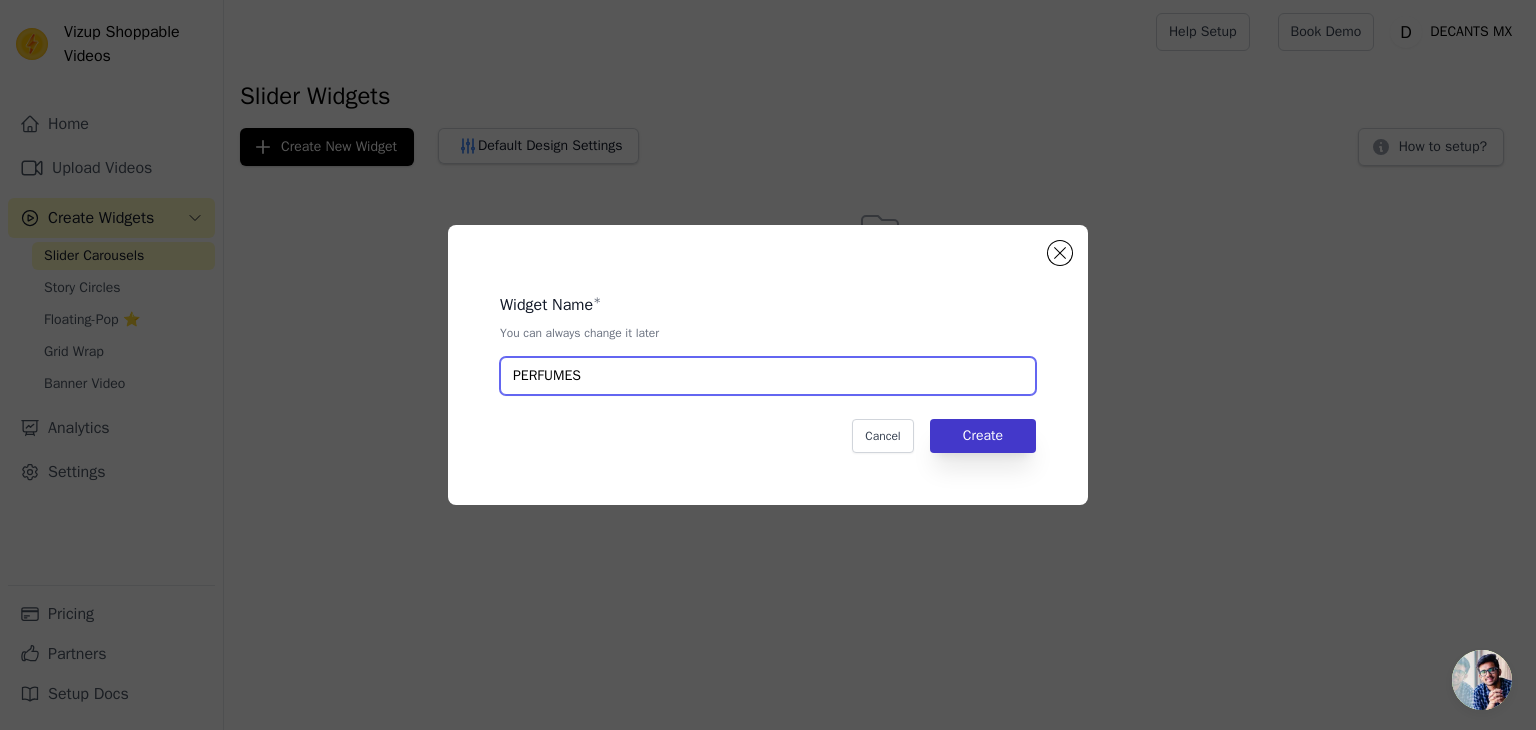 type on "PERFUMES" 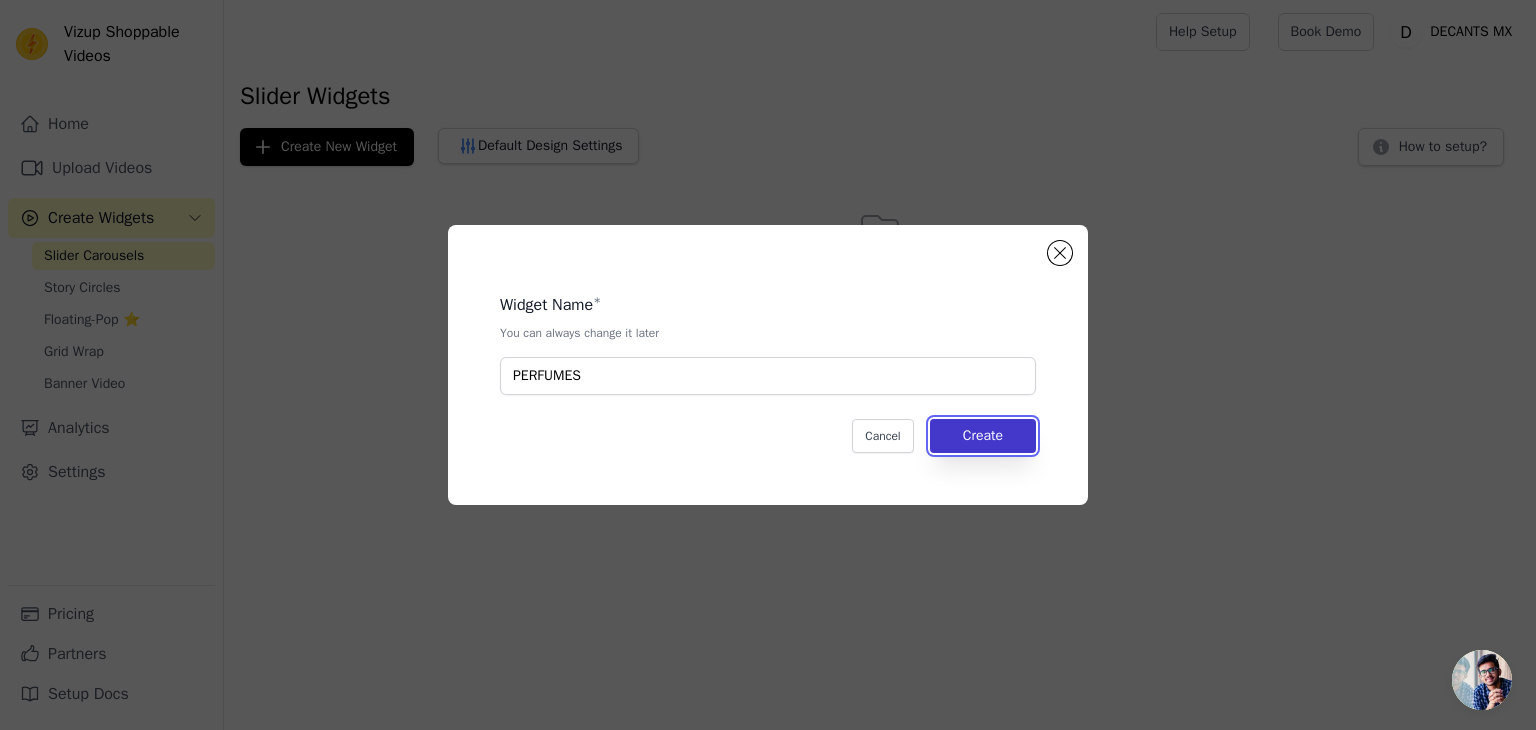 click on "Create" at bounding box center [983, 436] 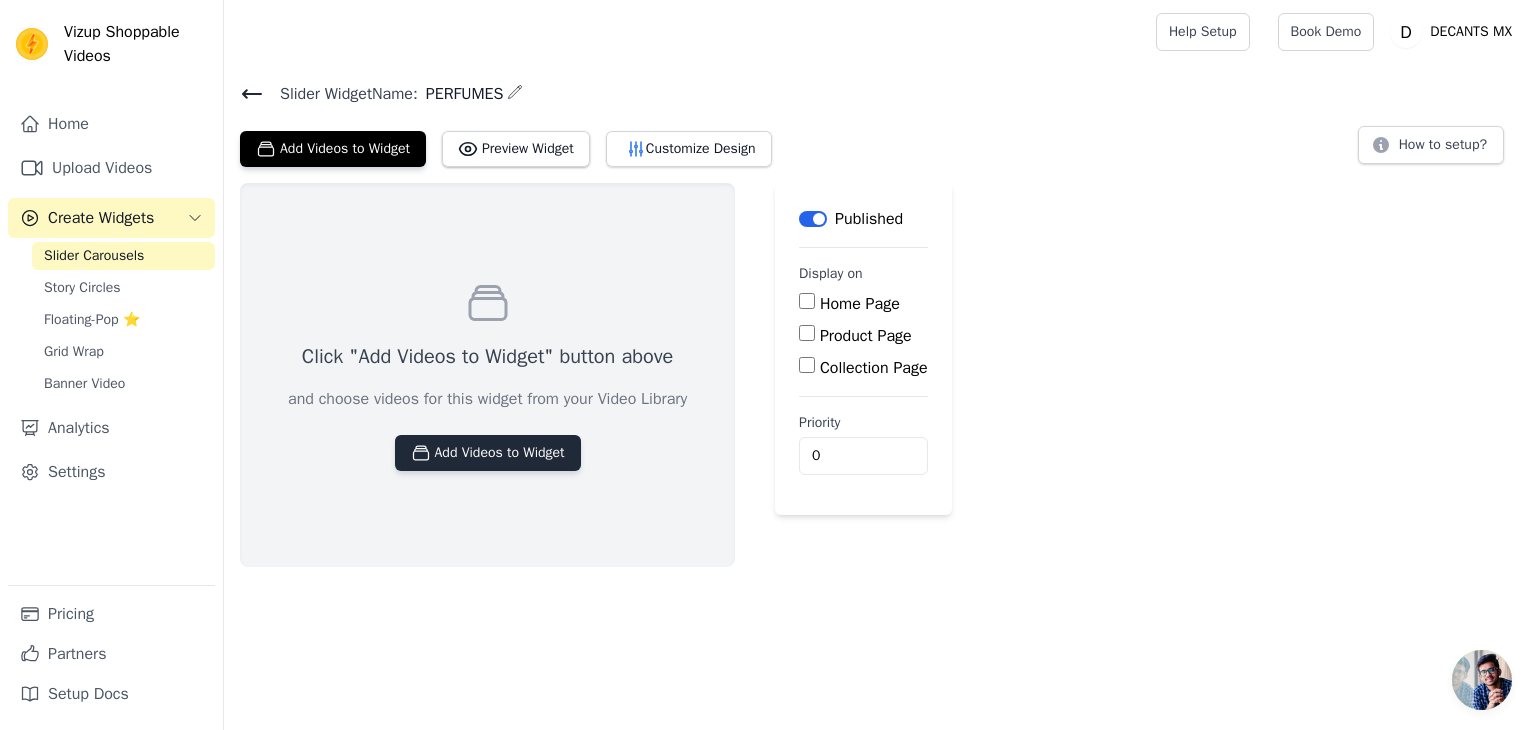 click on "Add Videos to Widget" at bounding box center (488, 453) 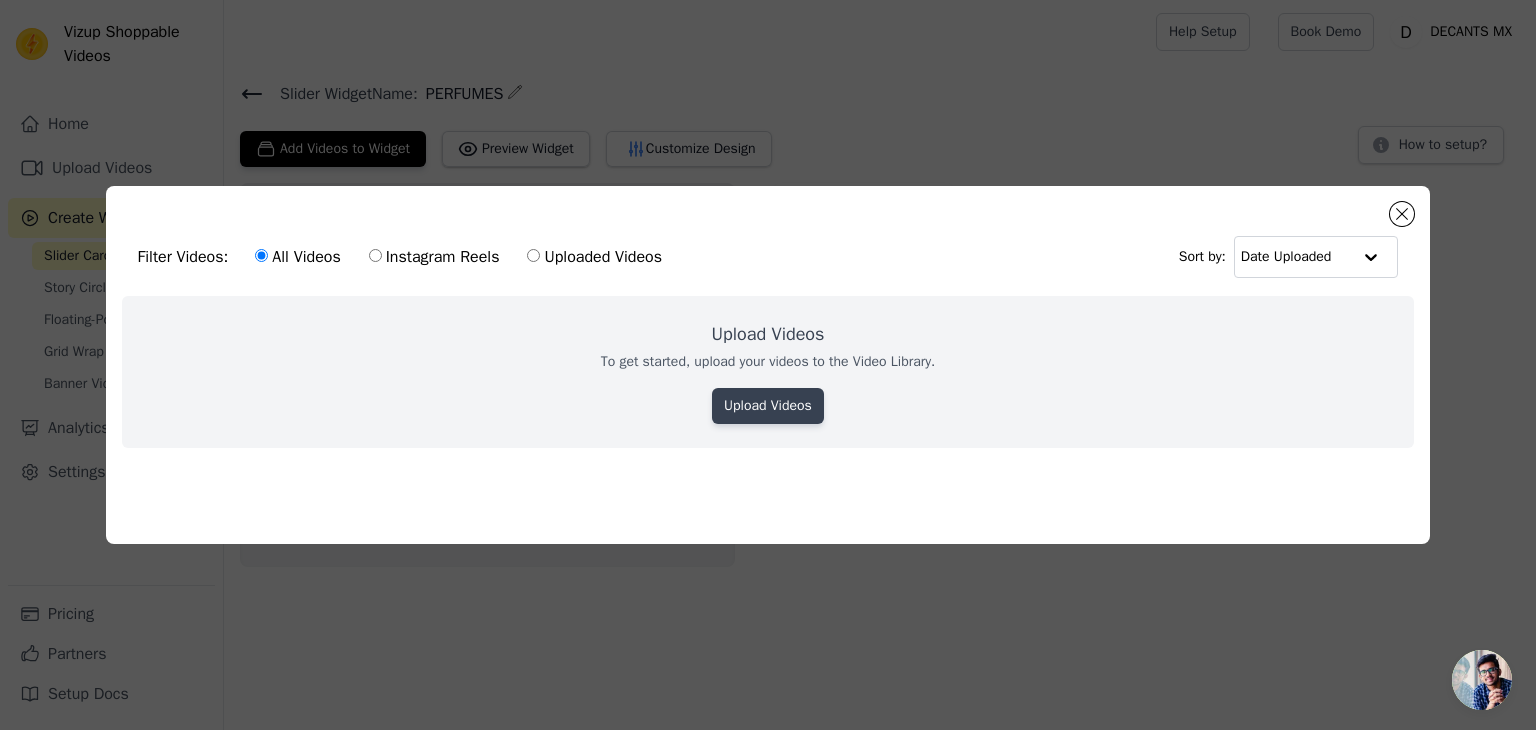 click on "Upload Videos" at bounding box center [768, 406] 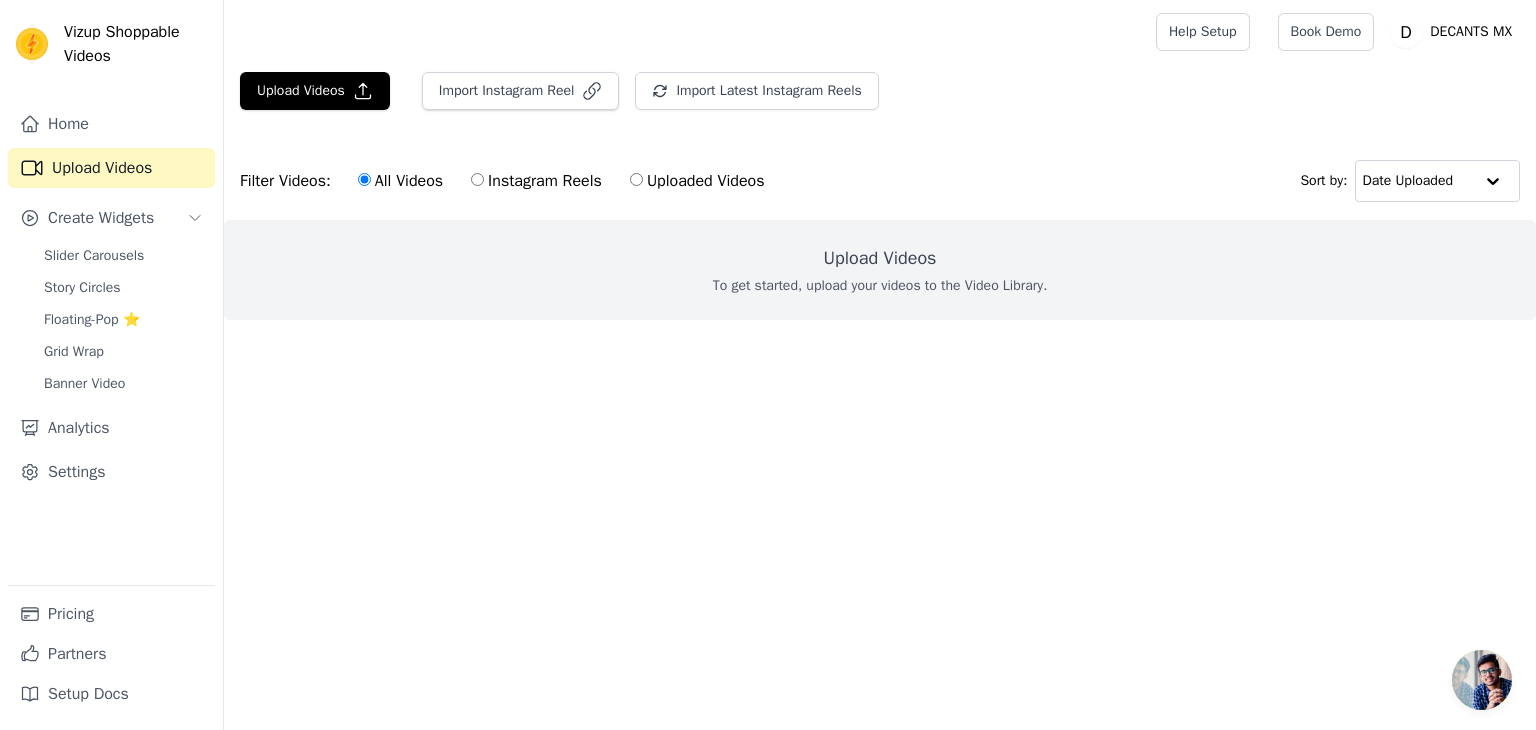 click on "Uploaded Videos" at bounding box center (697, 181) 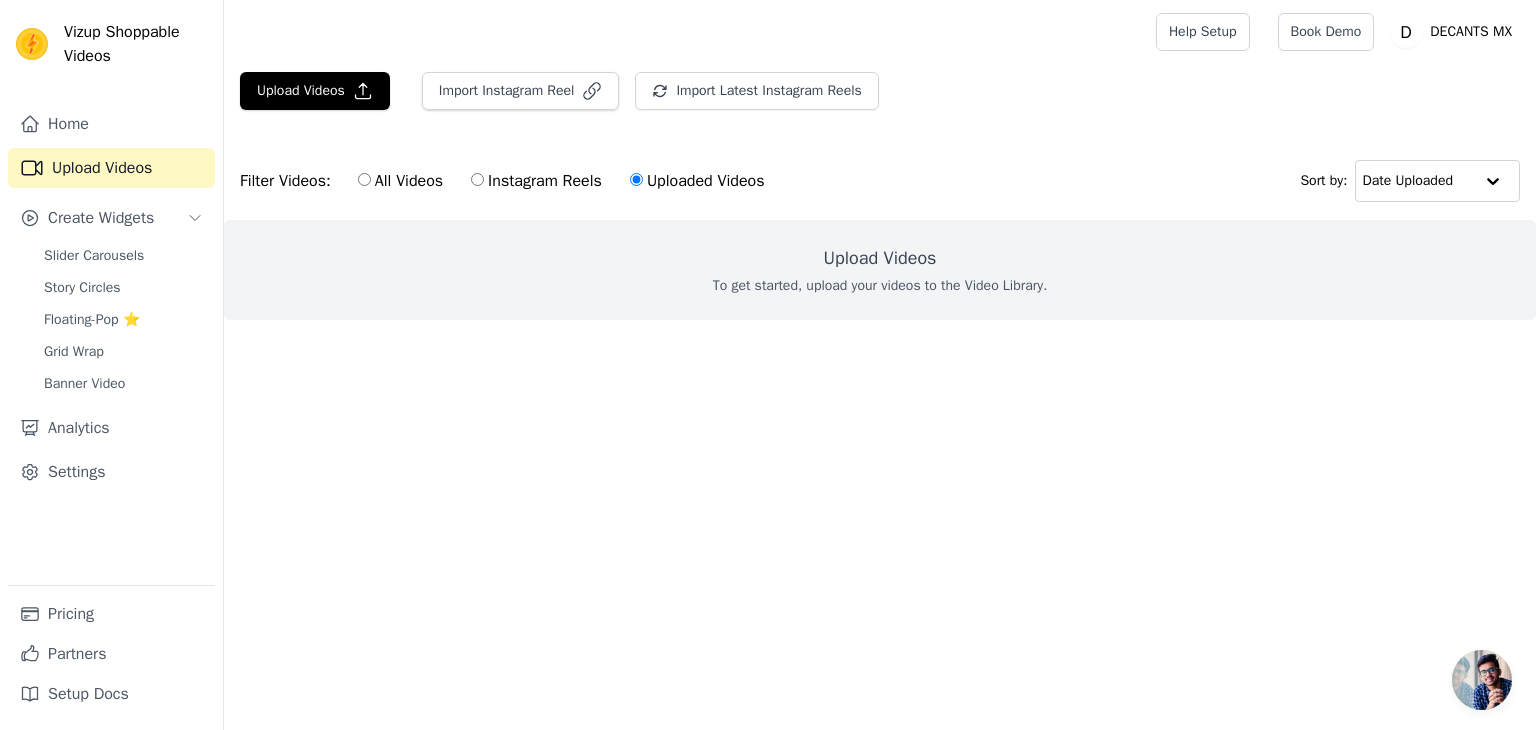 click on "Uploaded Videos" at bounding box center (697, 181) 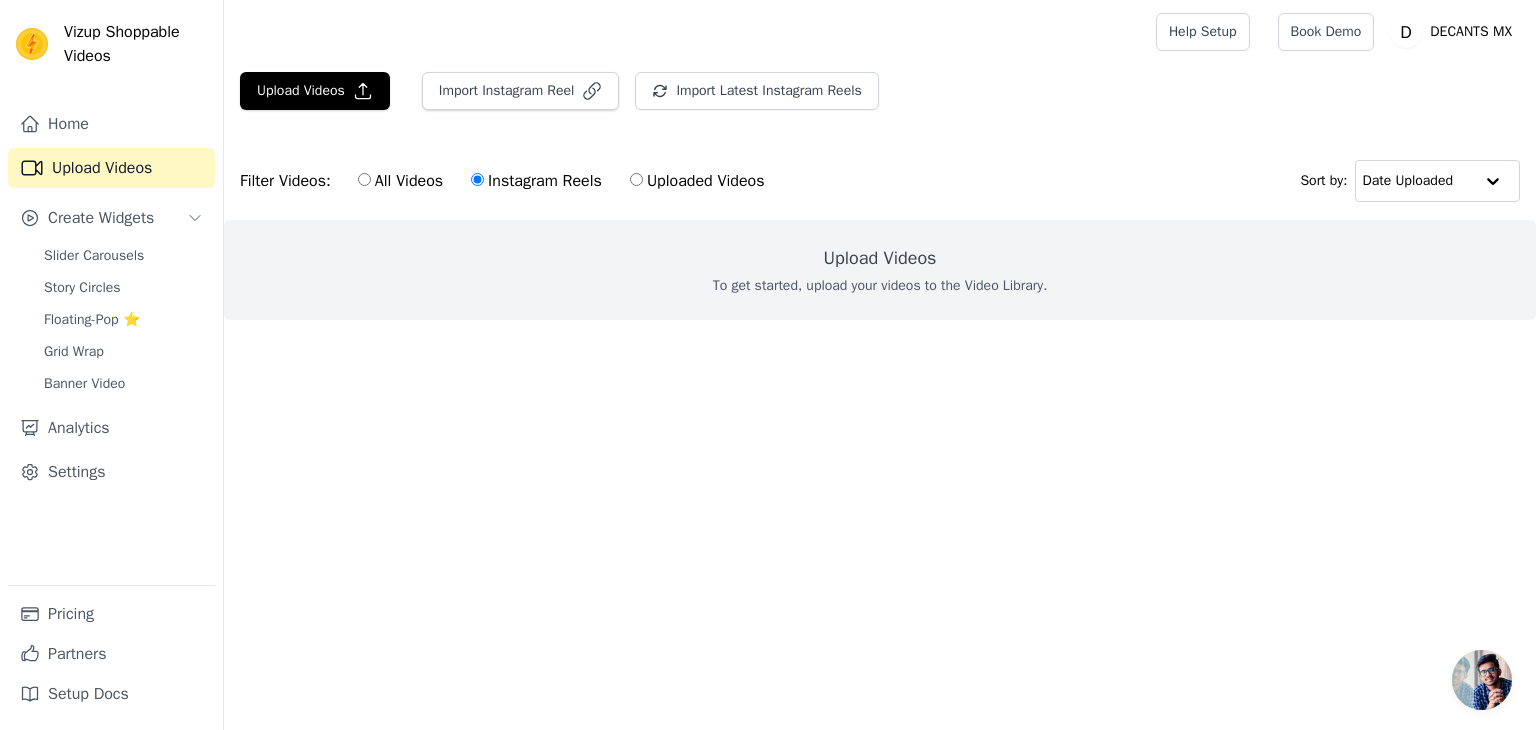 click on "All Videos" at bounding box center [400, 181] 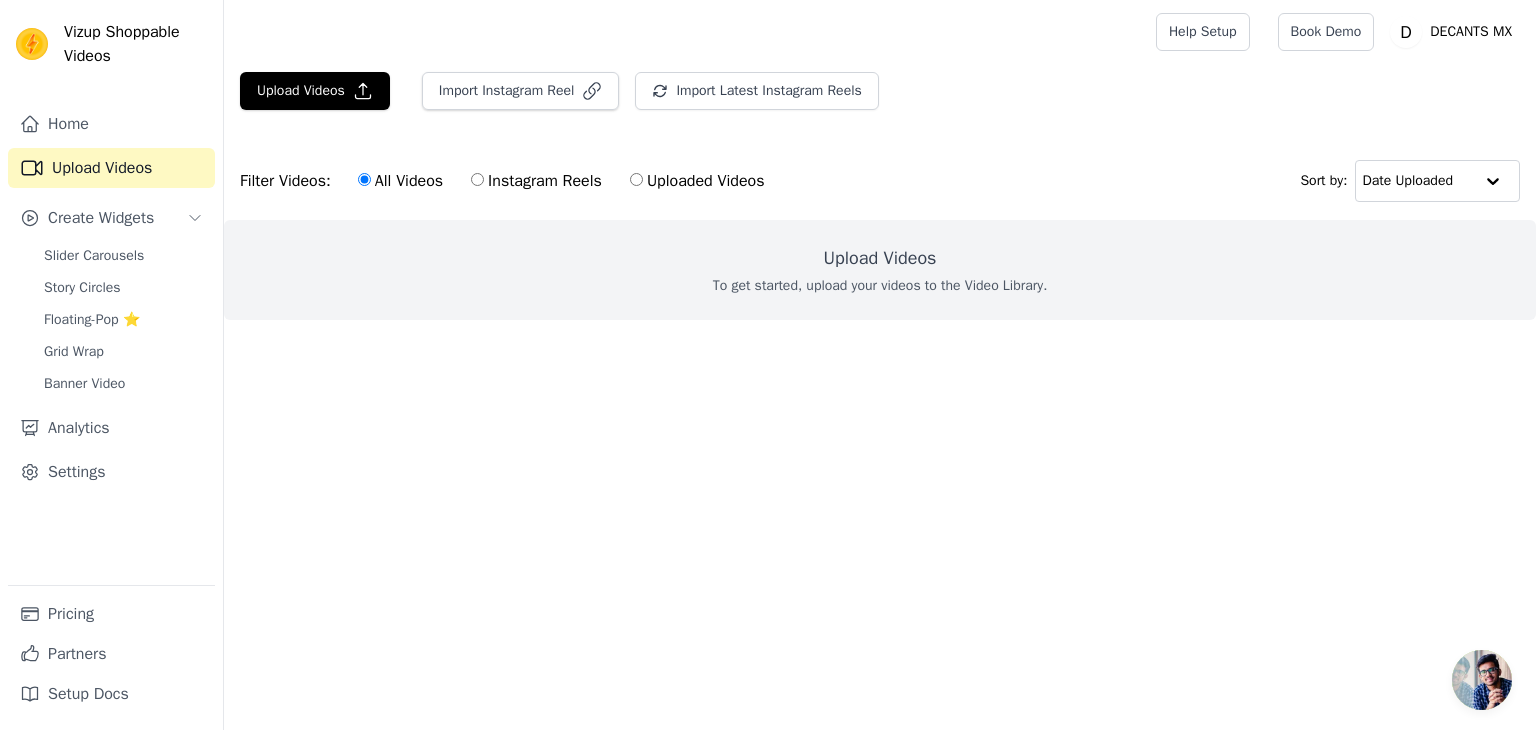 click on "Filter Videos:
All Videos
Instagram Reels
Uploaded Videos" at bounding box center (507, 181) 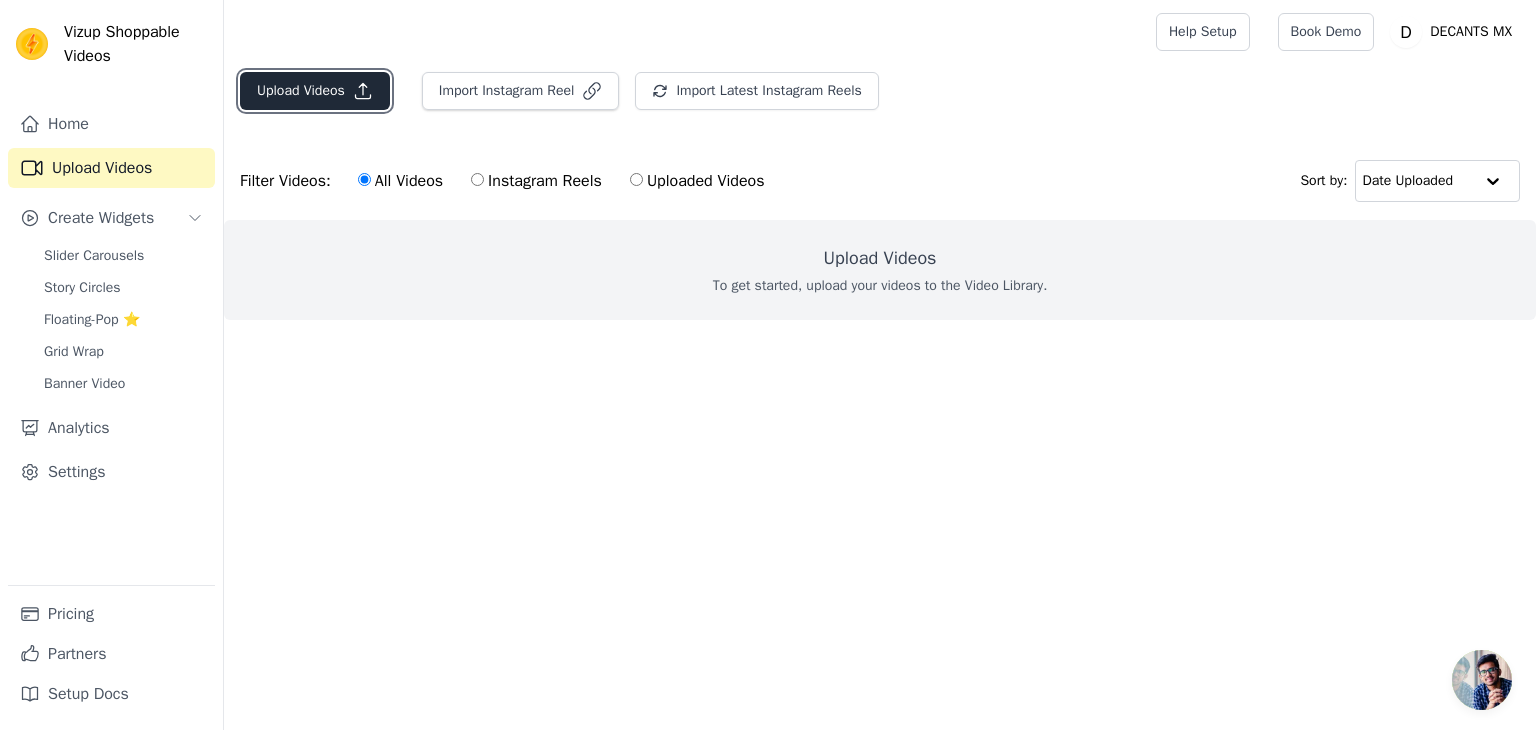 click on "Upload Videos" at bounding box center (315, 91) 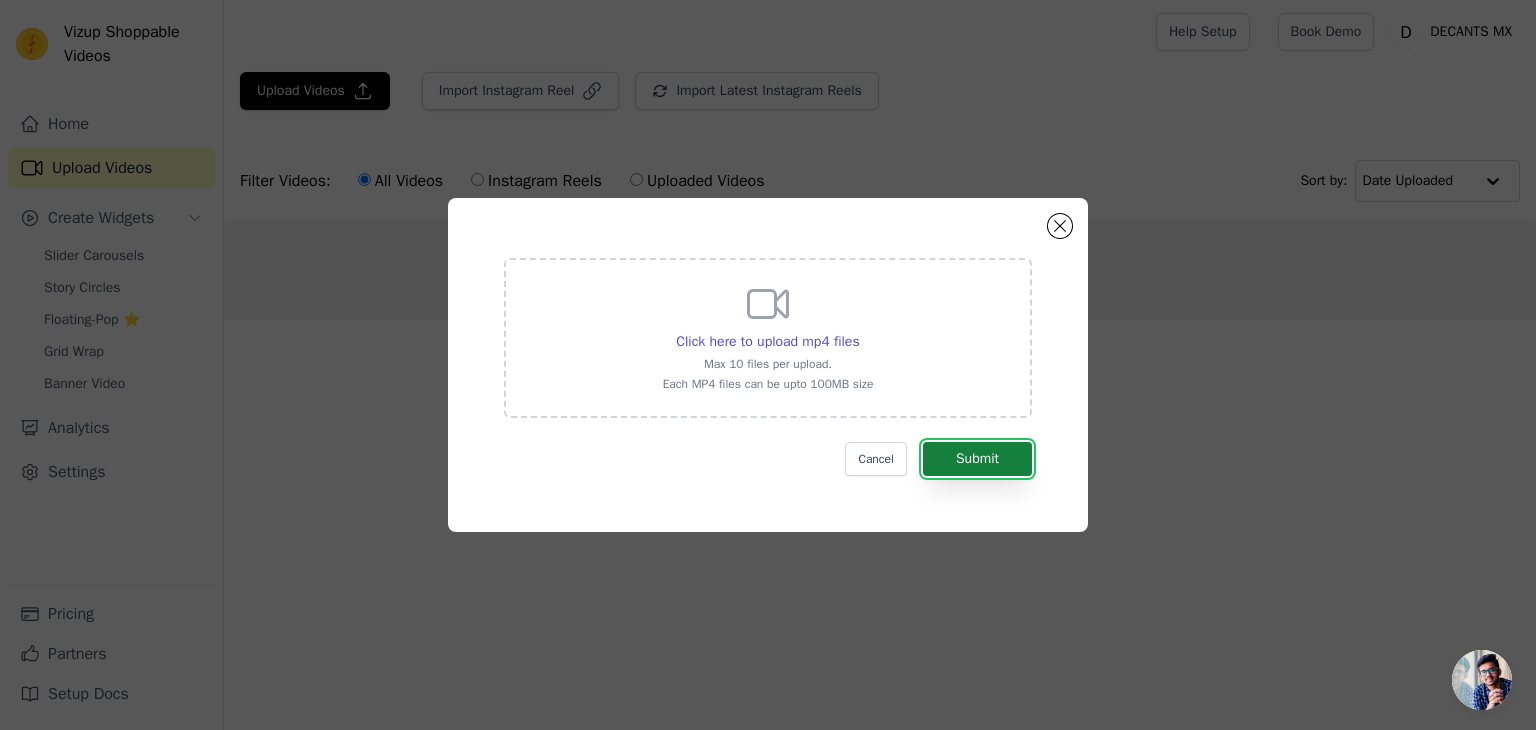 click on "Submit" at bounding box center [977, 459] 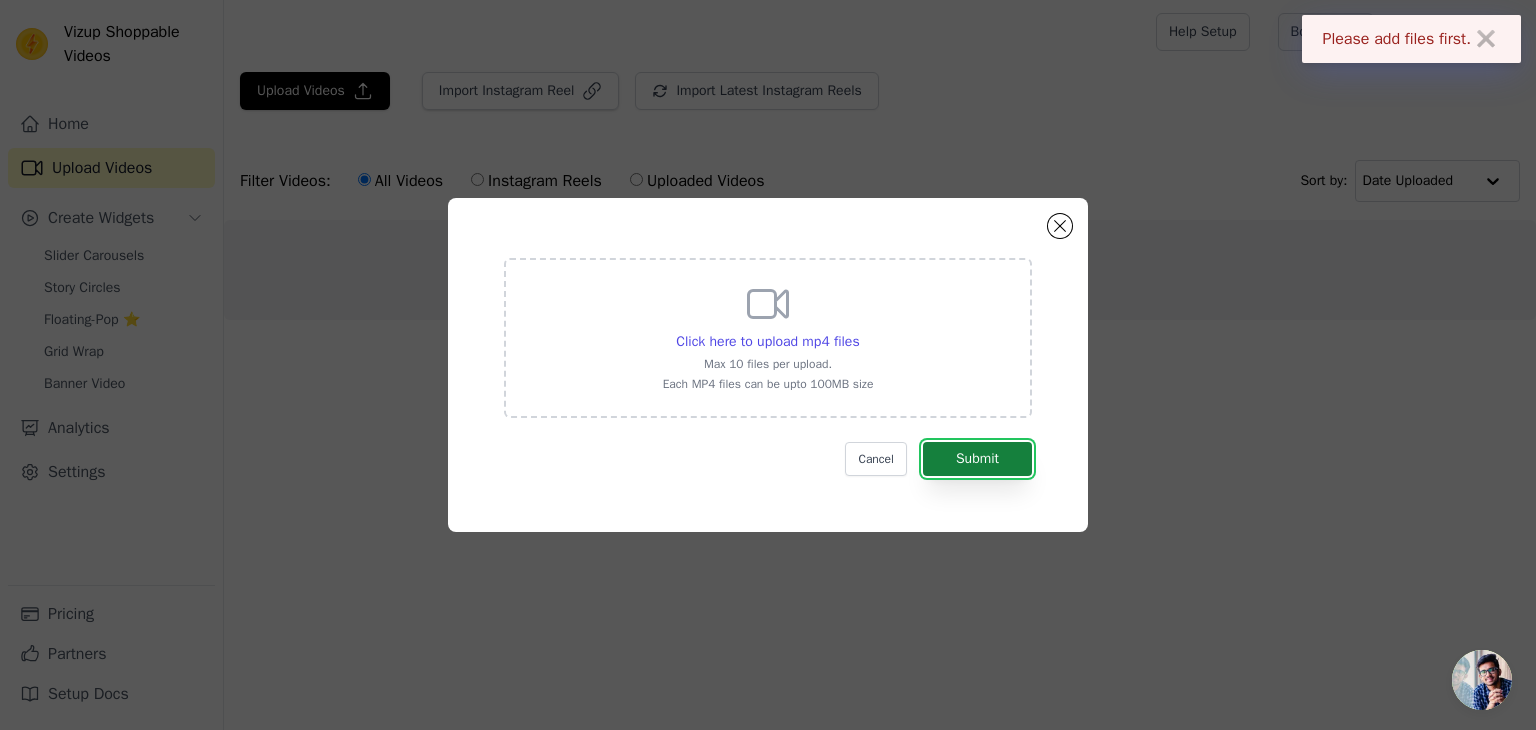 click on "Submit" at bounding box center (977, 459) 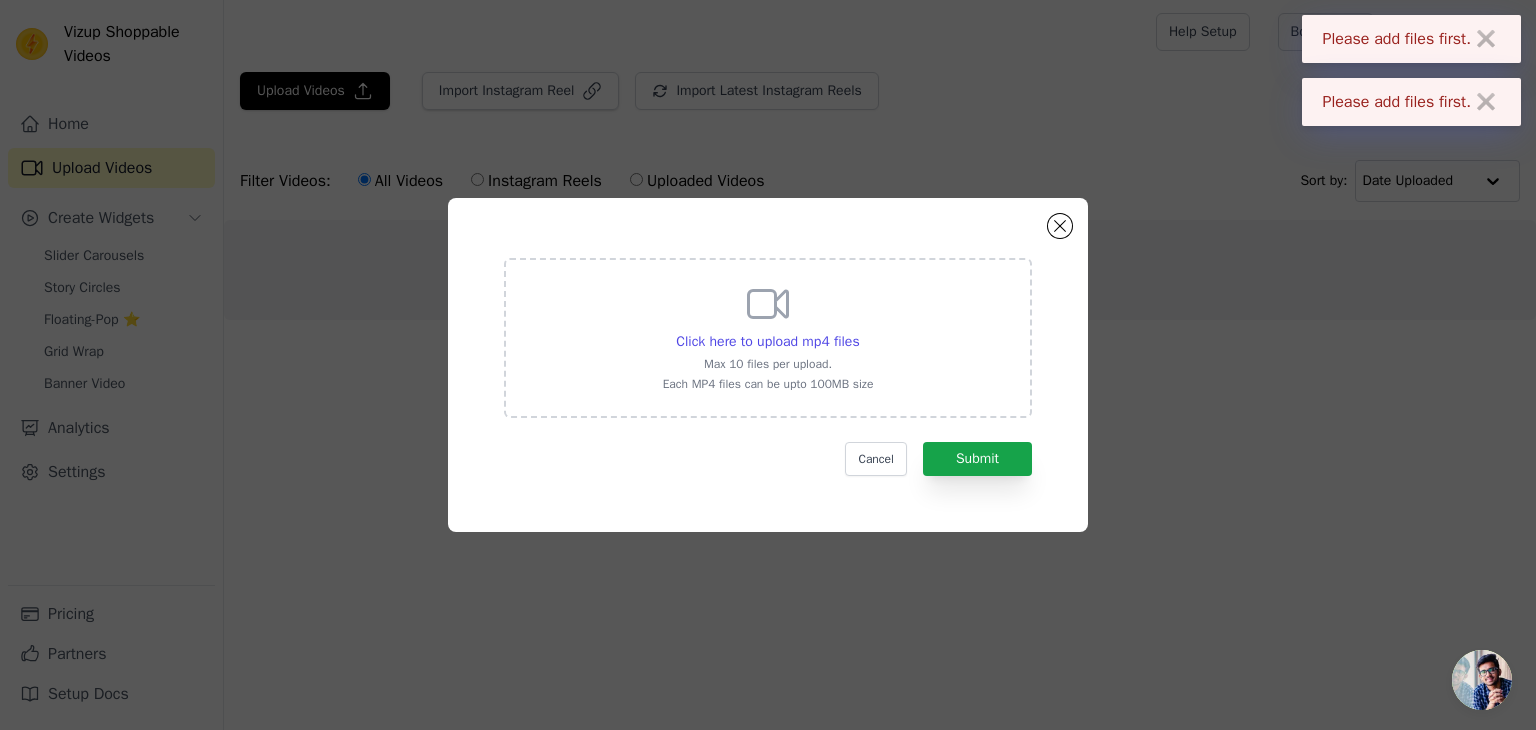 click on "✖" at bounding box center (1486, 102) 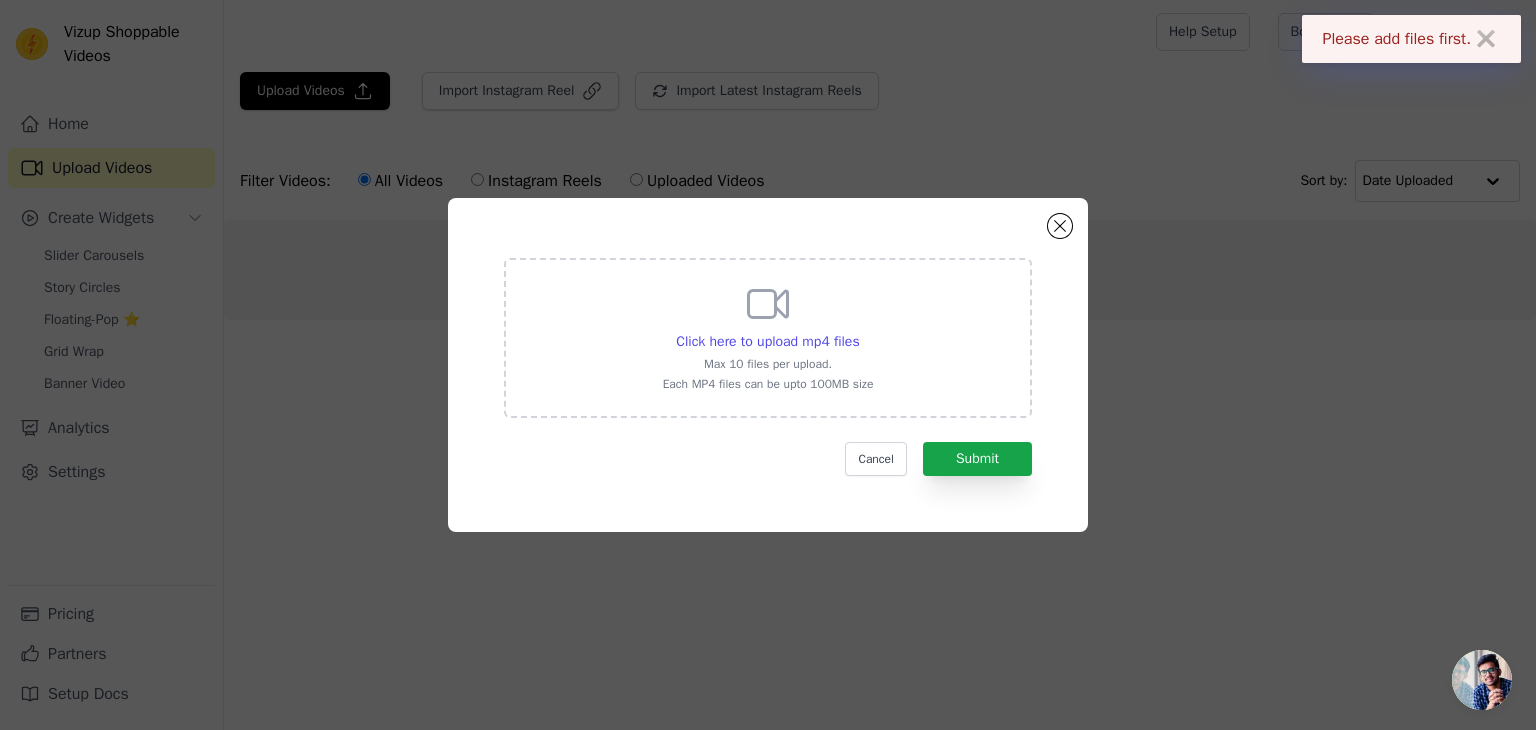 click on "✖" at bounding box center [1486, 39] 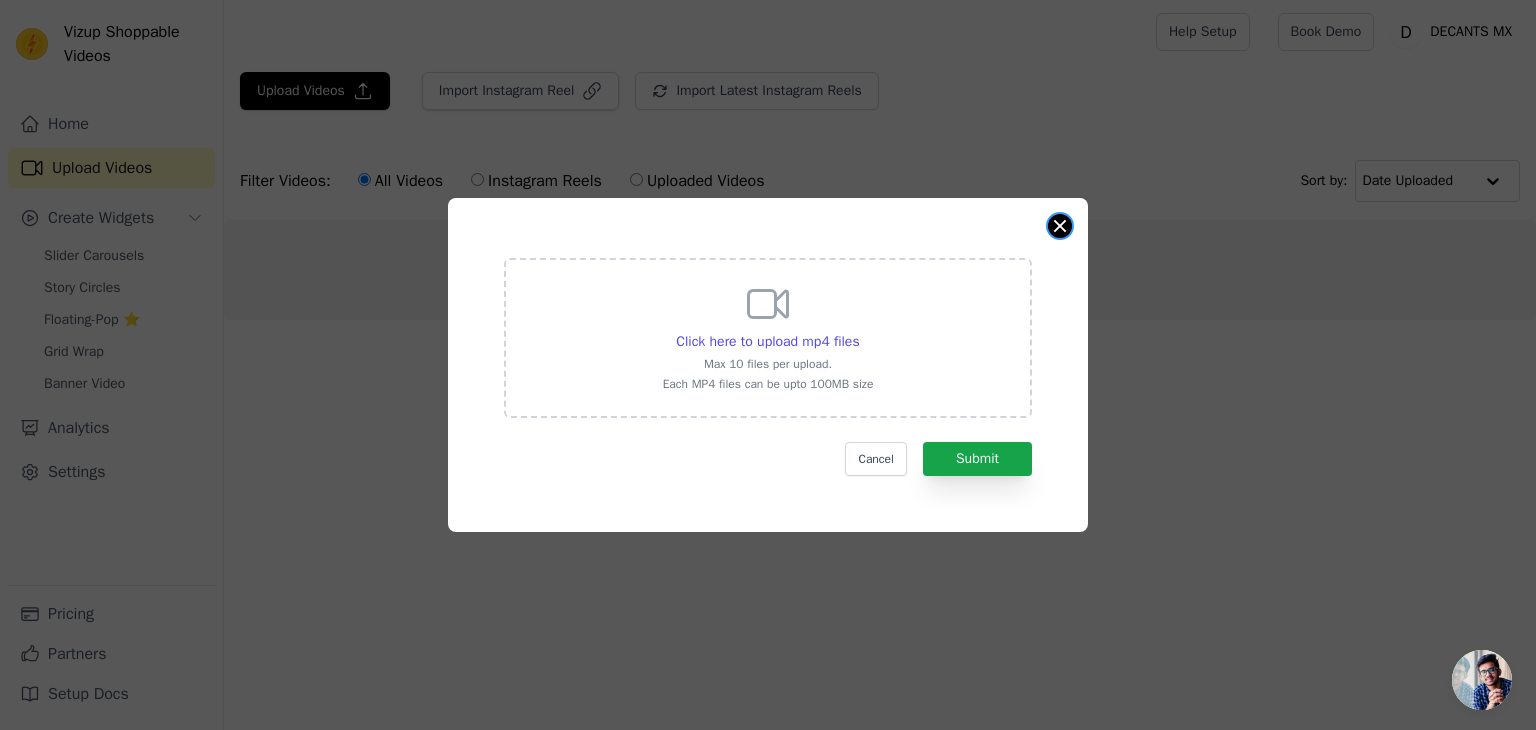 click at bounding box center (1060, 226) 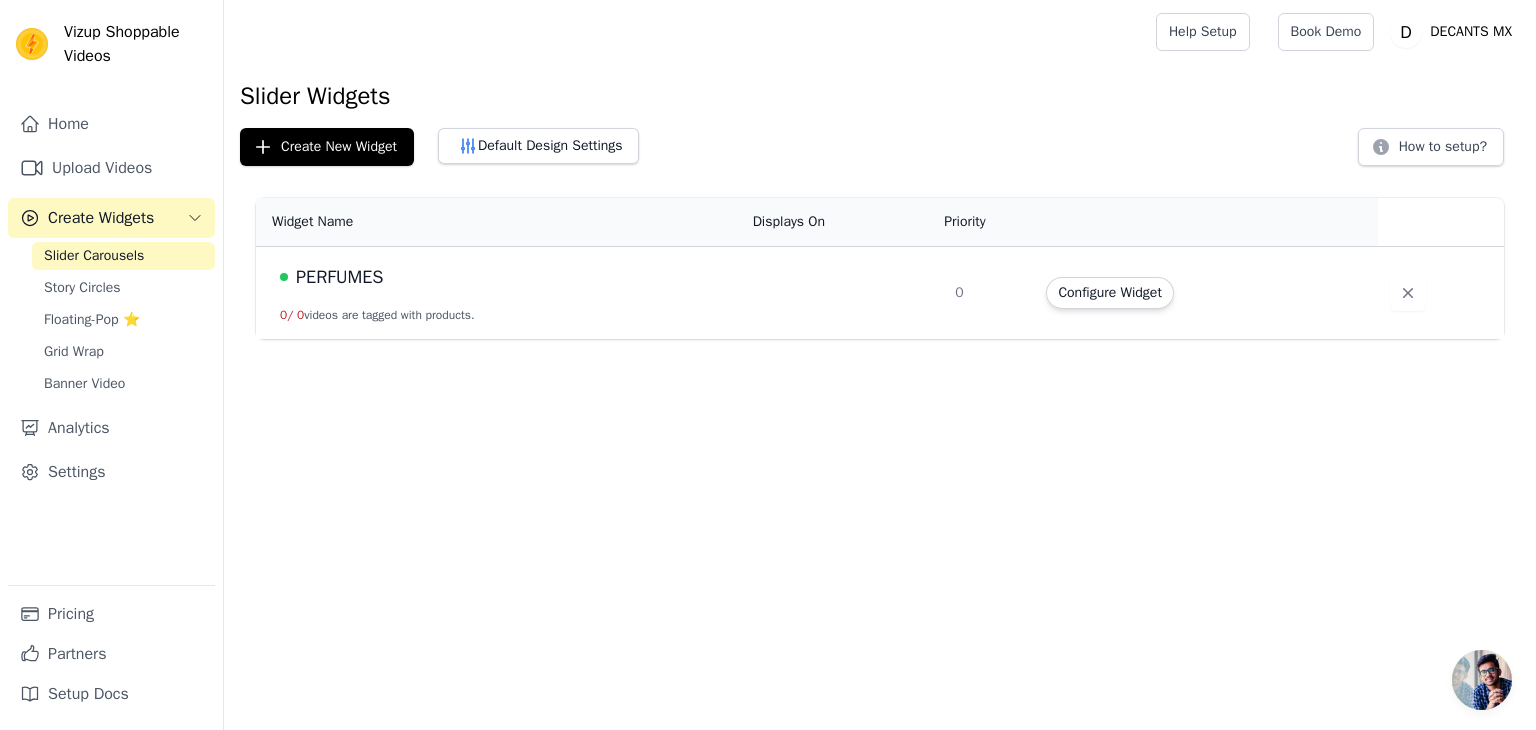 click on "PERFUMES   0  /   0  videos are tagged with products." at bounding box center (498, 293) 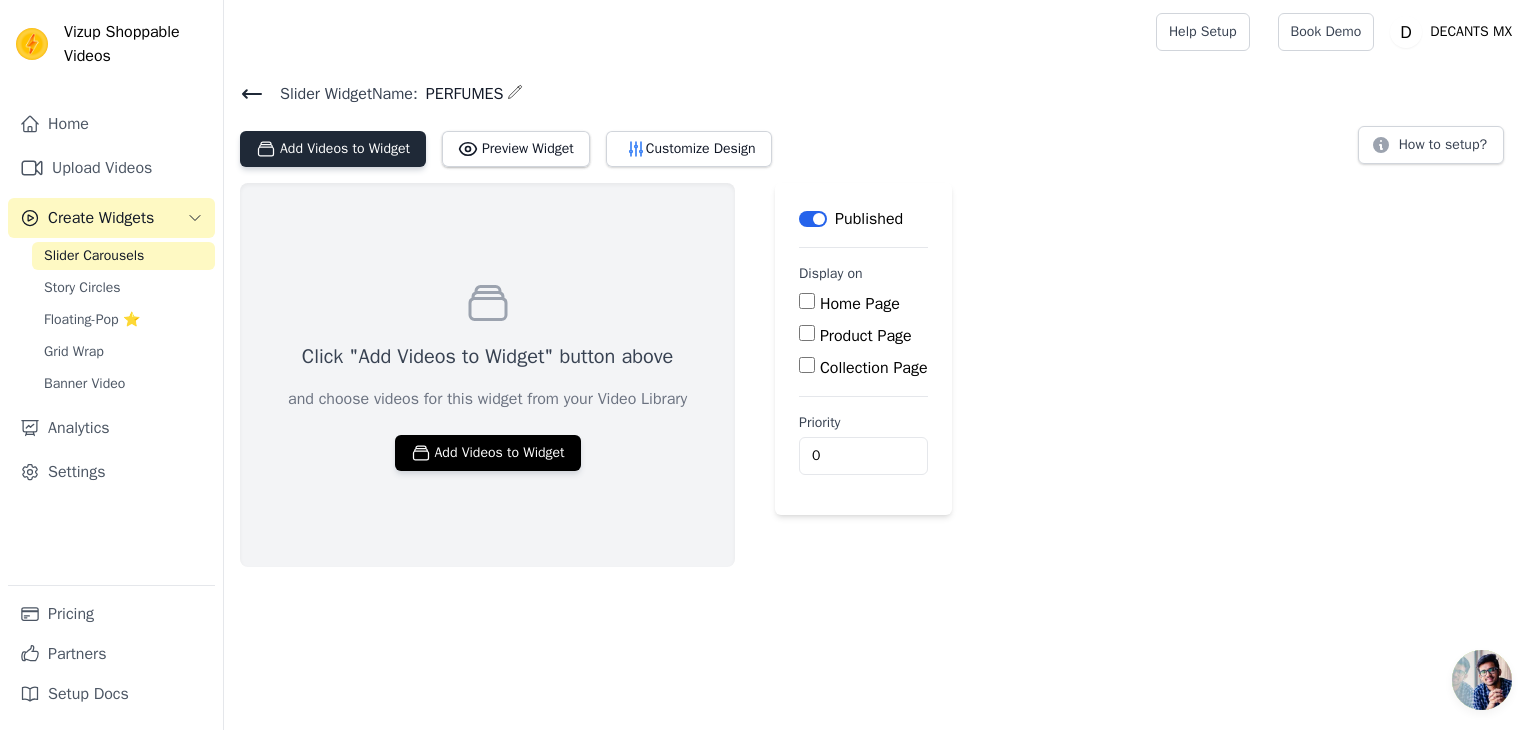 click on "Add Videos to Widget" at bounding box center (333, 149) 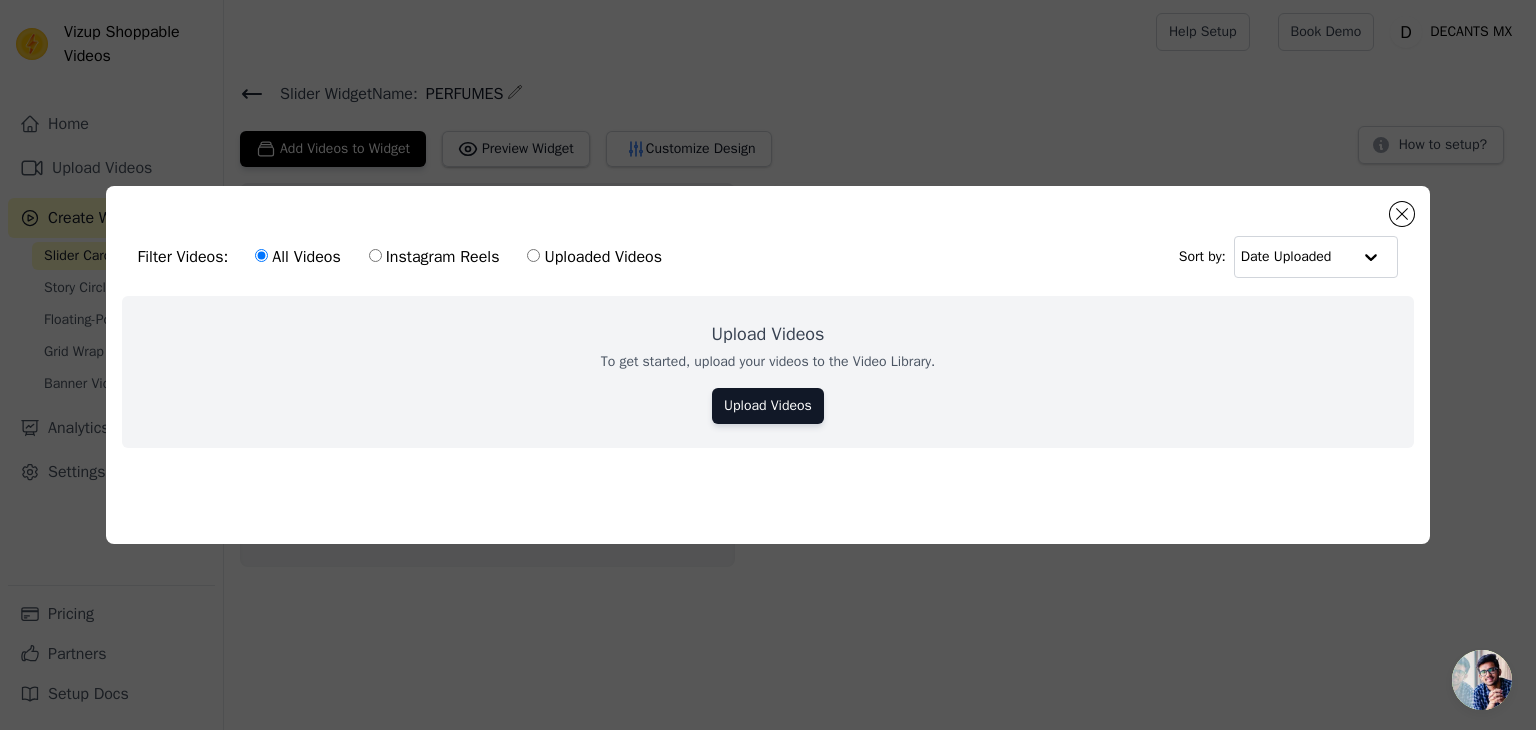 click on "Filter Videos:
All Videos
Instagram Reels
Uploaded Videos" at bounding box center [405, 257] 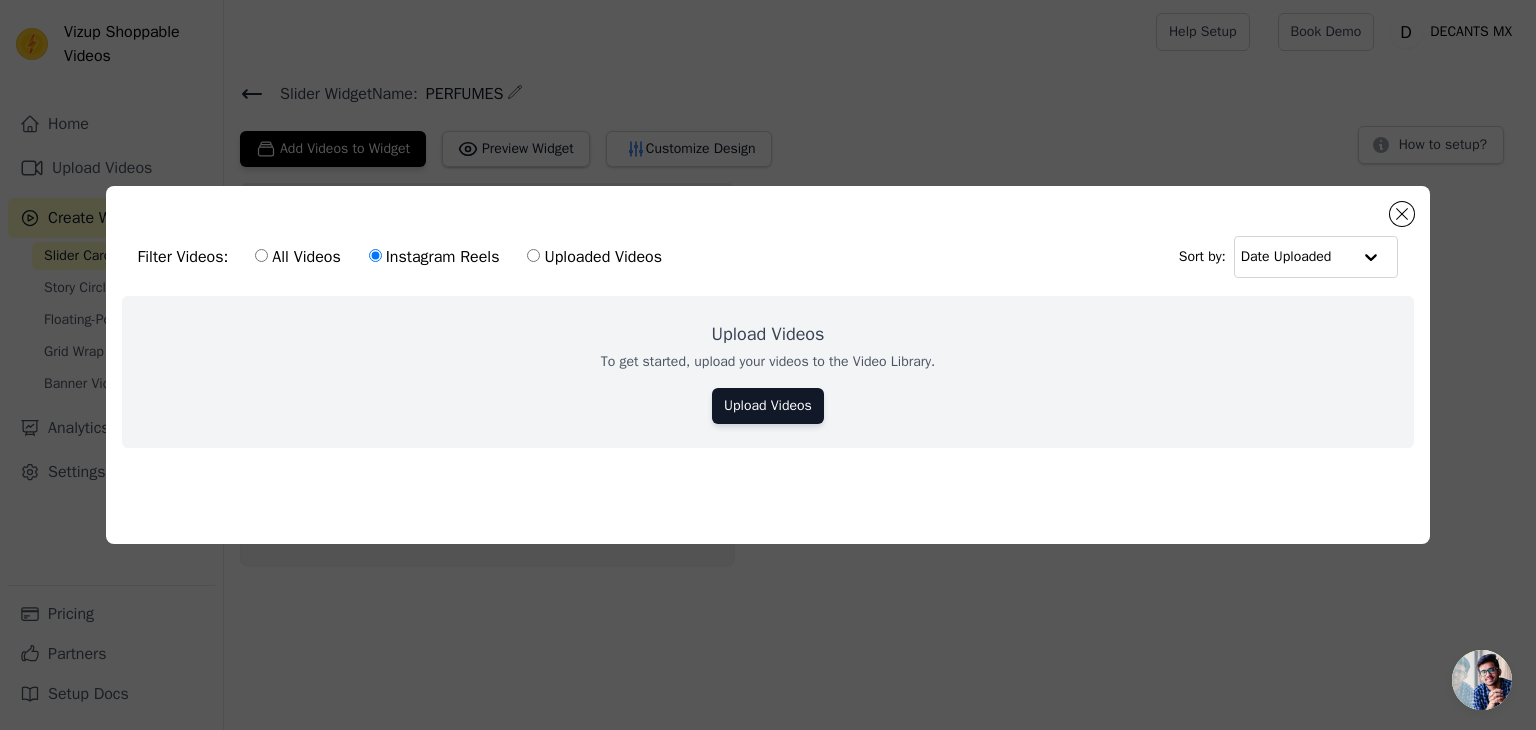 click on "Uploaded Videos" at bounding box center (594, 257) 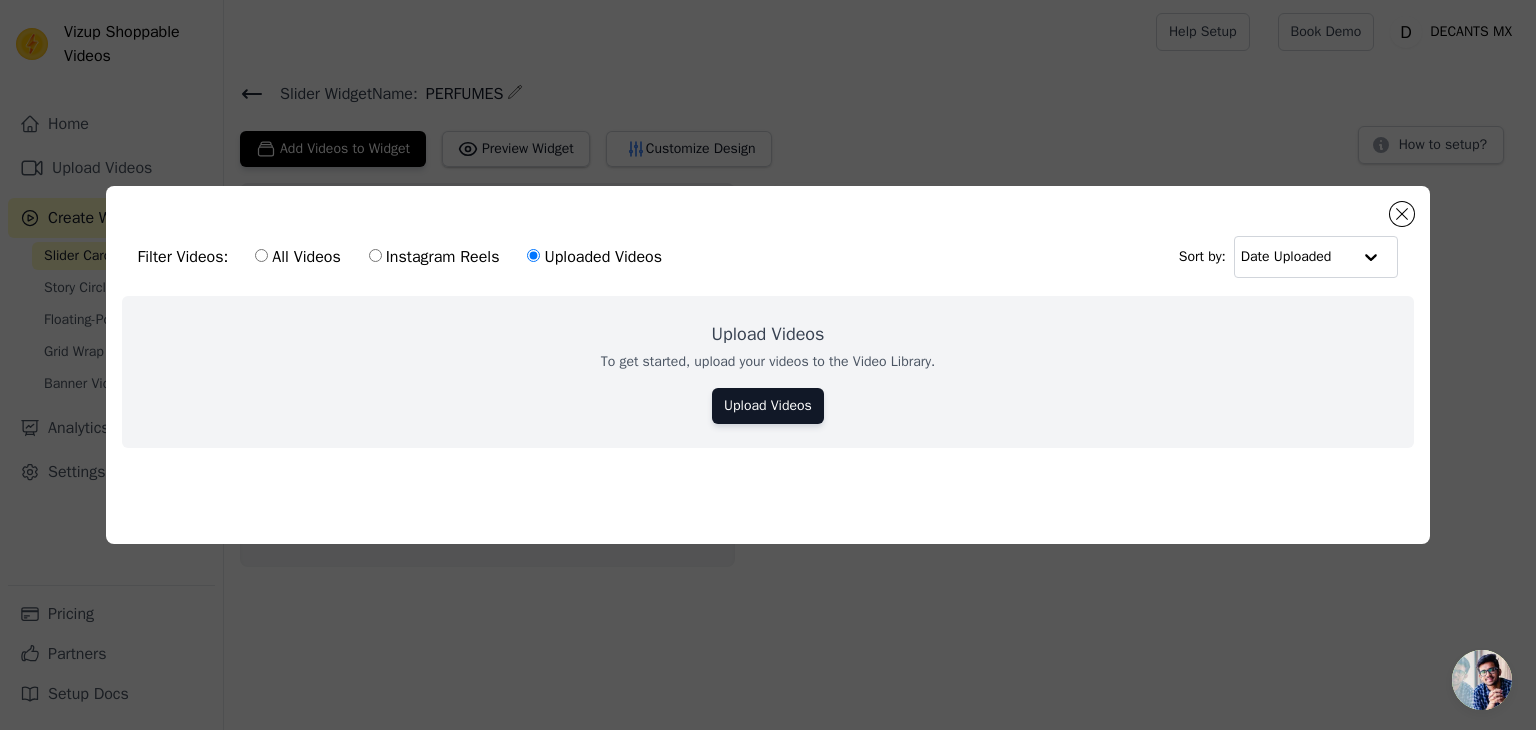 click on "All Videos
Instagram Reels
Uploaded Videos" at bounding box center (458, 257) 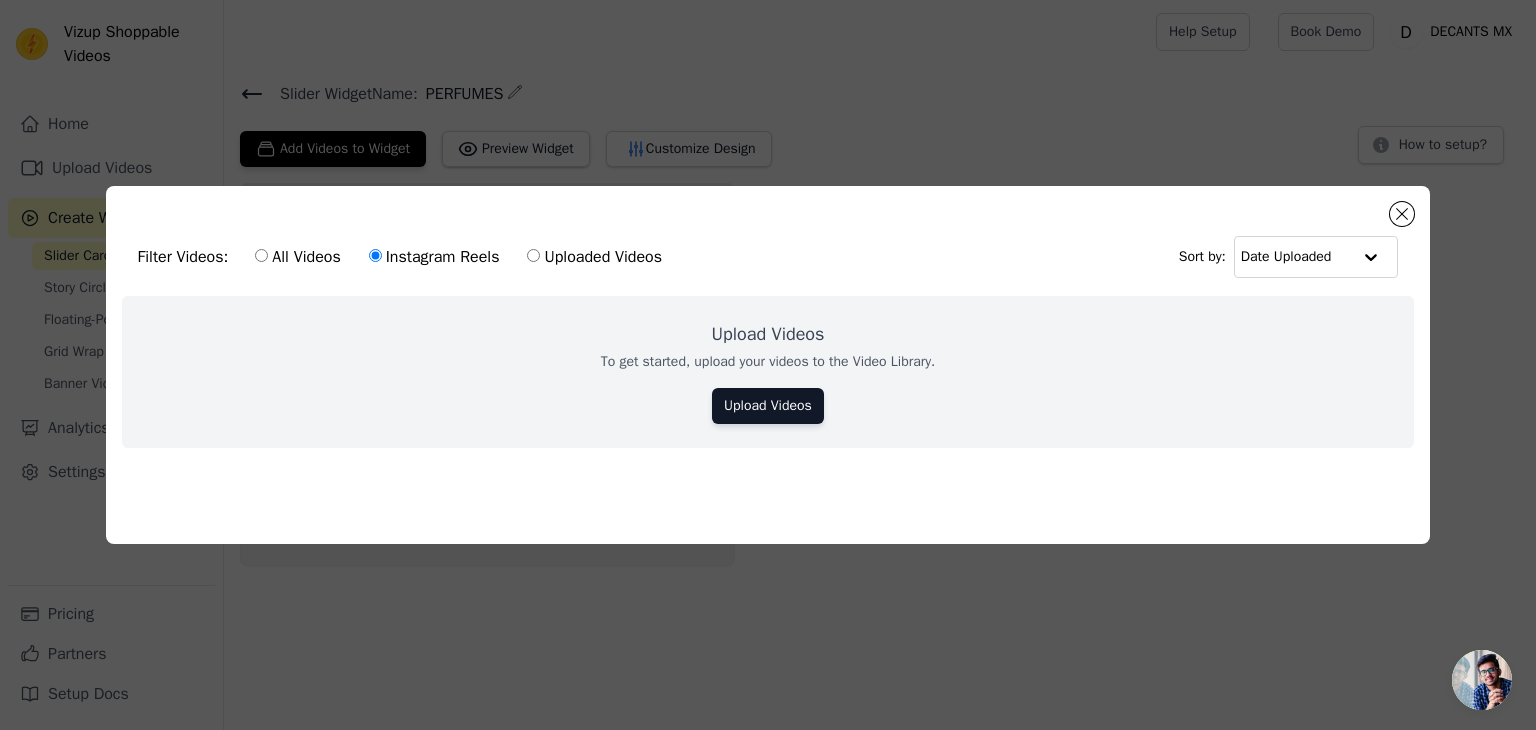 click on "All Videos" at bounding box center (297, 257) 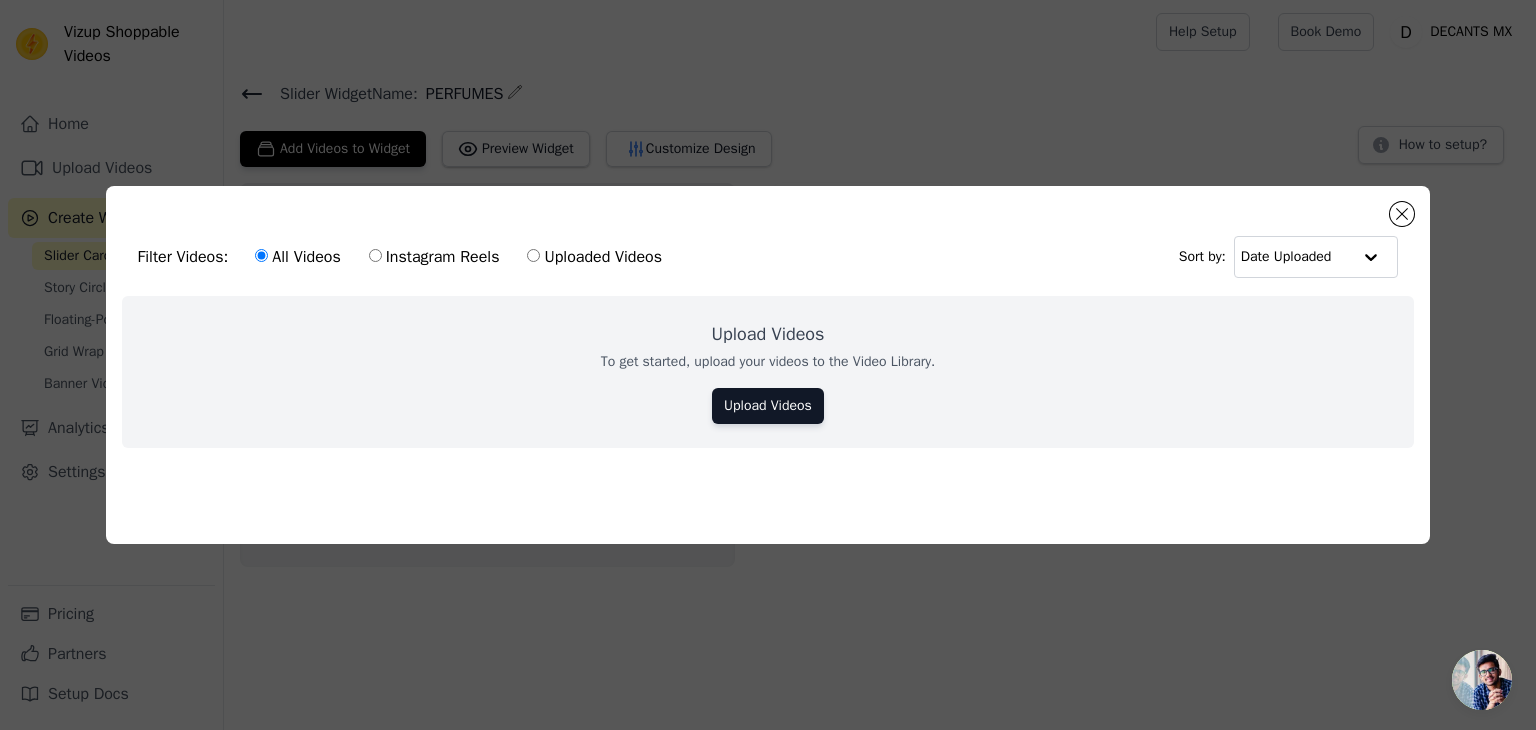 click on "Upload Videos   To get started, upload your videos to the Video Library.   Upload Videos" at bounding box center (768, 372) 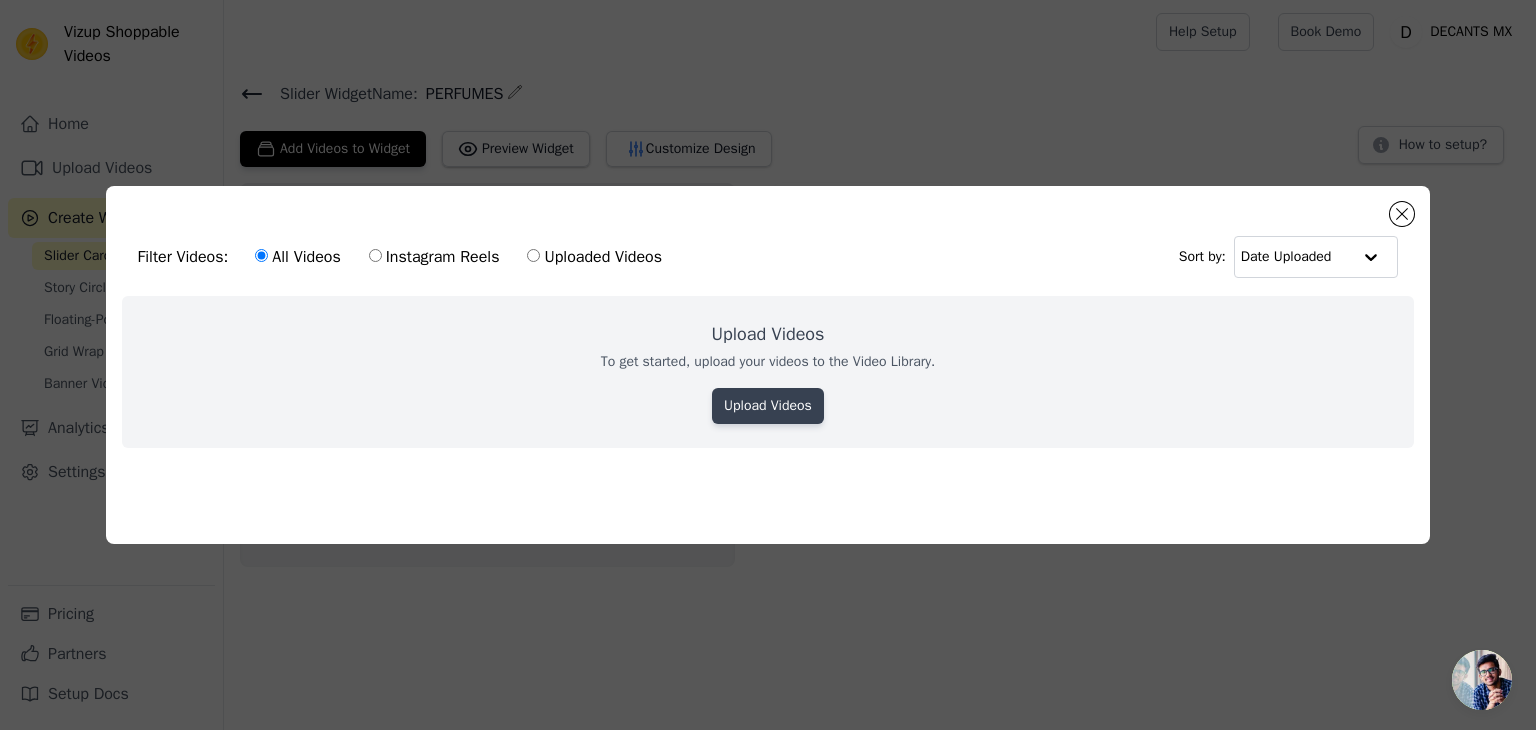 click on "Upload Videos" at bounding box center (768, 406) 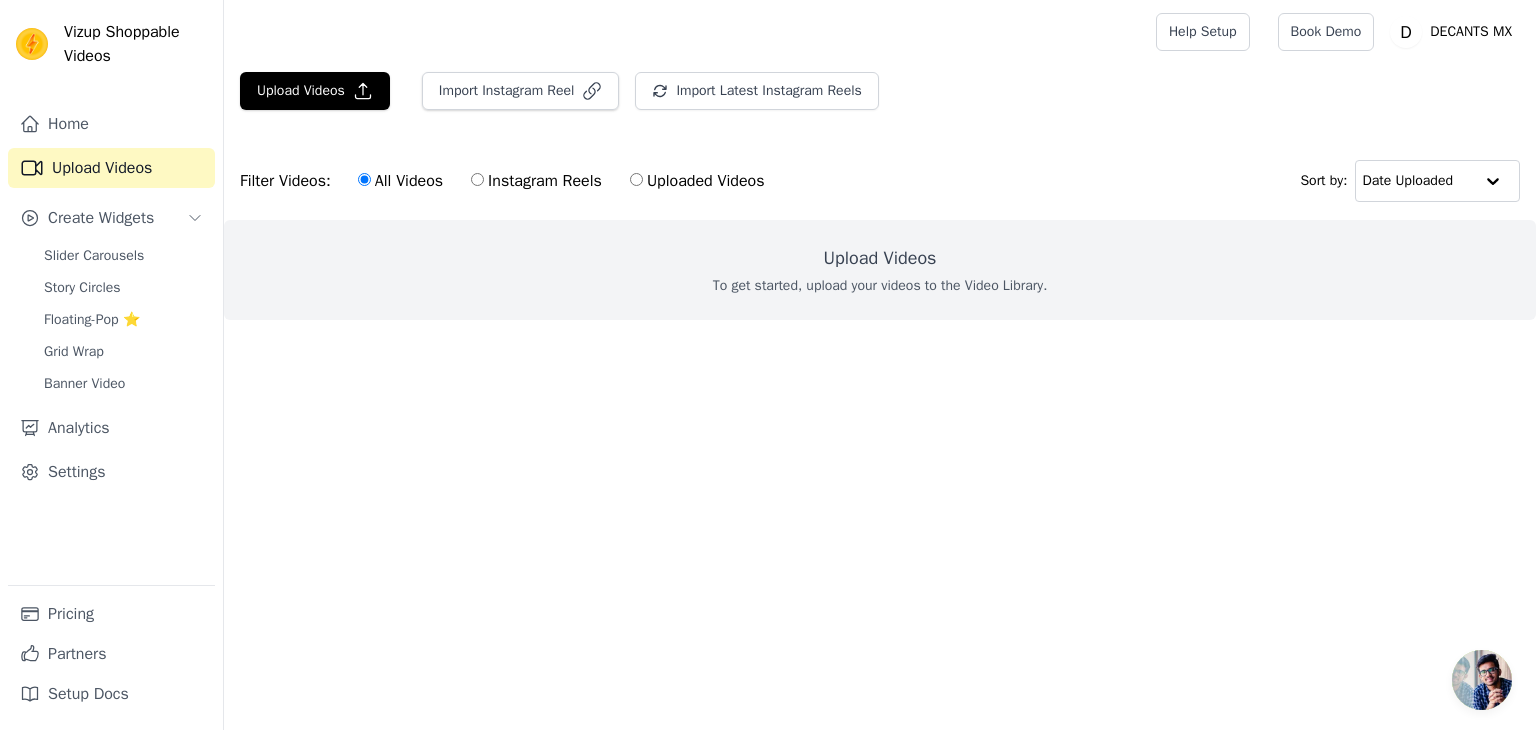 click on "Upload Videos
Import Instagram Reel
Import Latest Instagram Reels     Import Latest IG Reels     Filter Videos:
All Videos
Instagram Reels
Uploaded Videos   Sort by:
Date Uploaded                   Upload Videos   To get started, upload your videos to the Video Library." at bounding box center [880, 232] 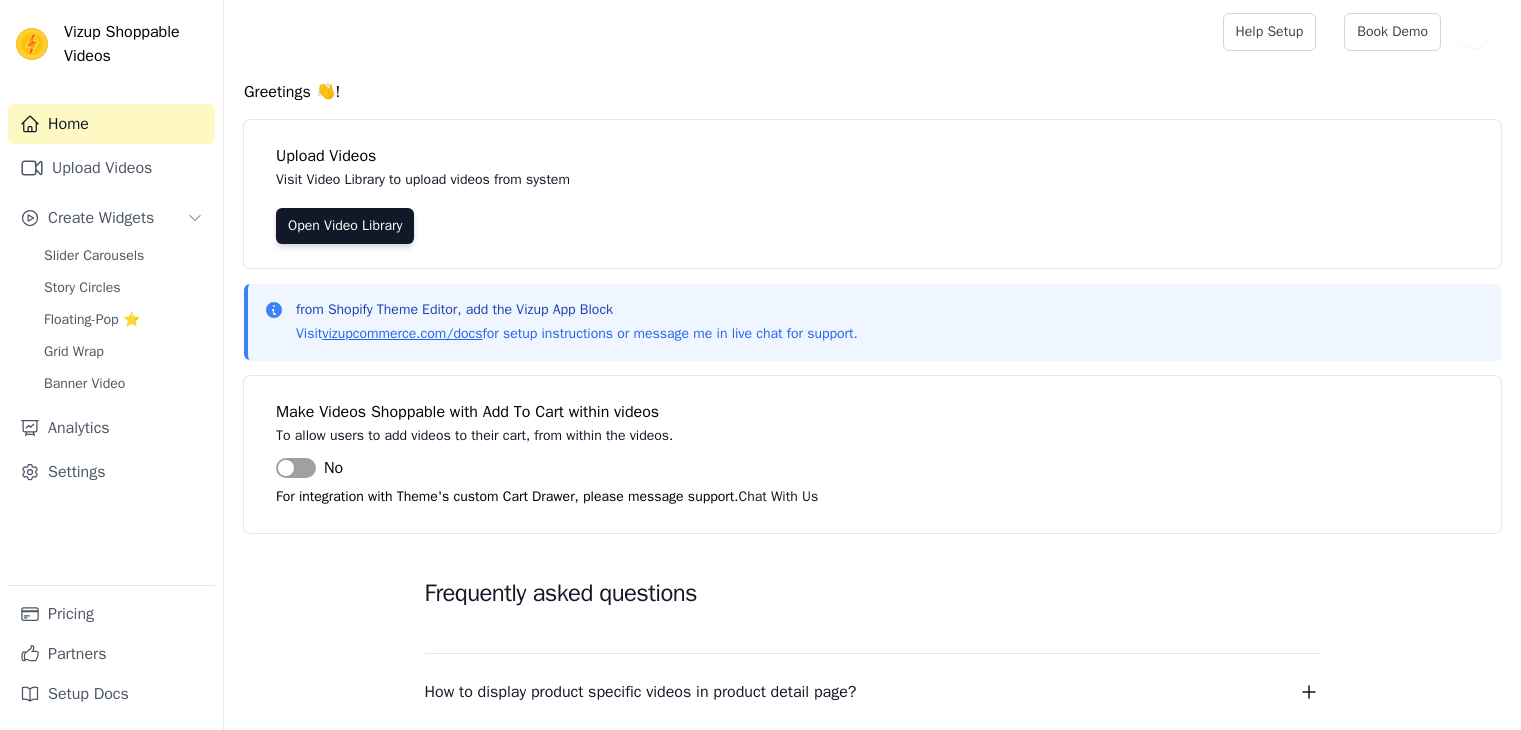 scroll, scrollTop: 0, scrollLeft: 0, axis: both 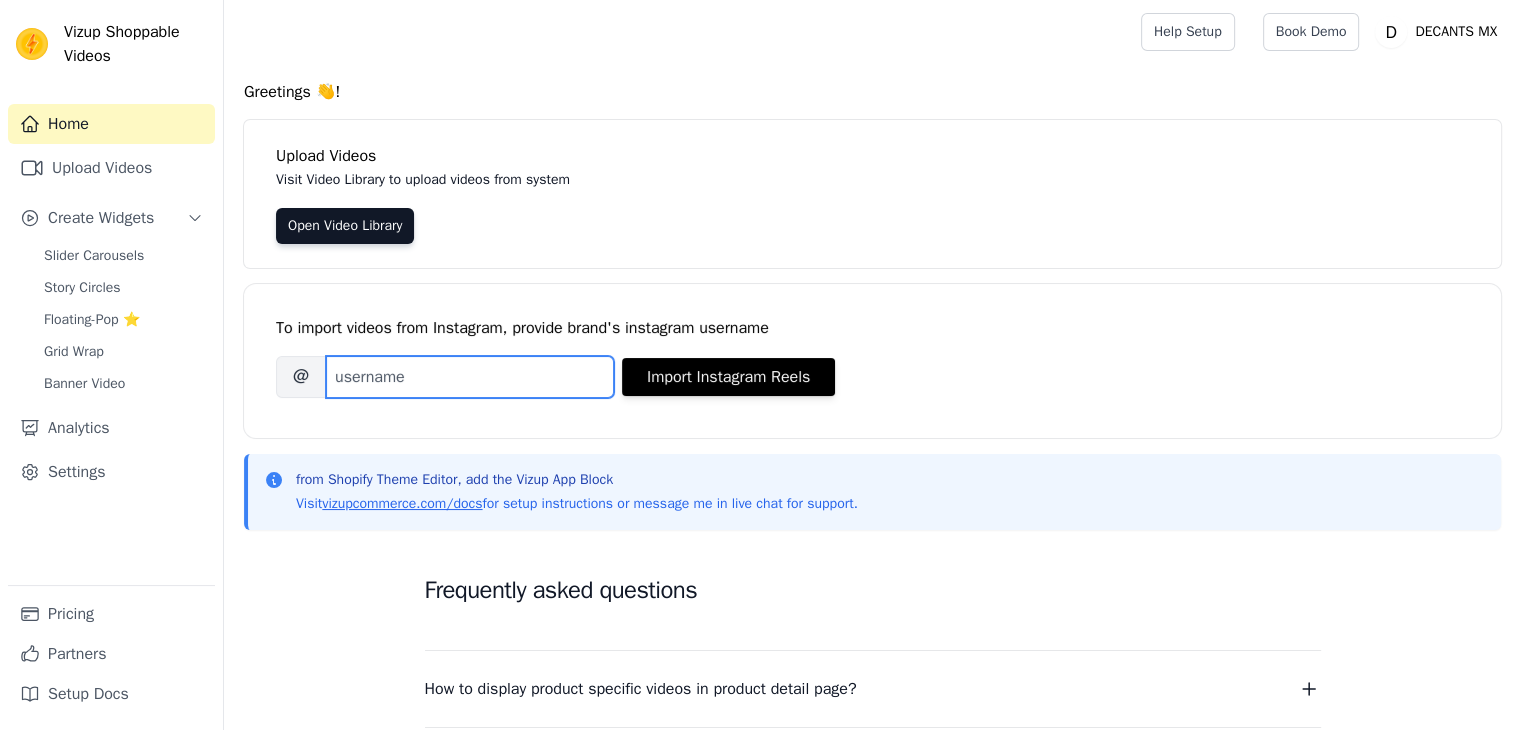 click on "Brand's Instagram Username" at bounding box center (470, 377) 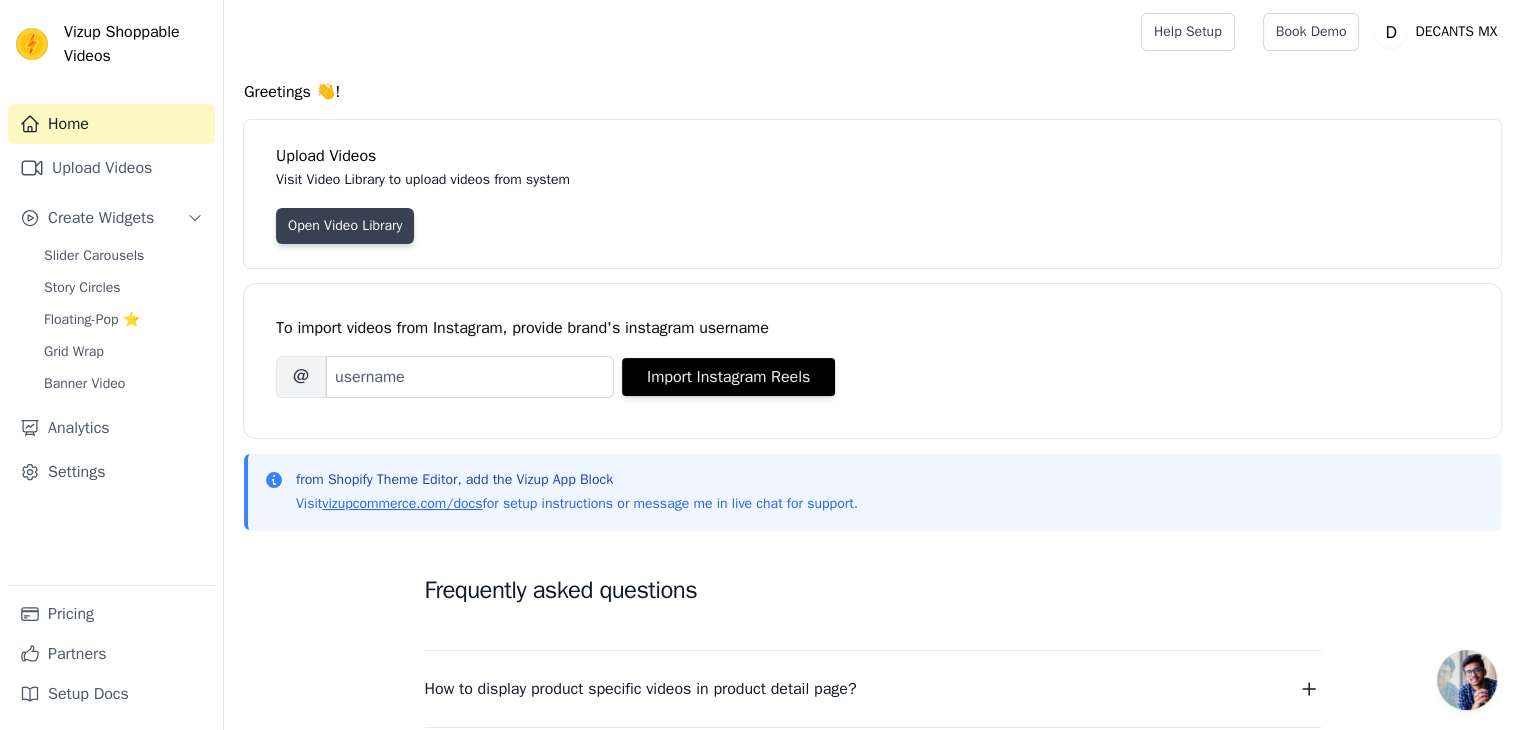 click on "Open Video Library" at bounding box center [345, 226] 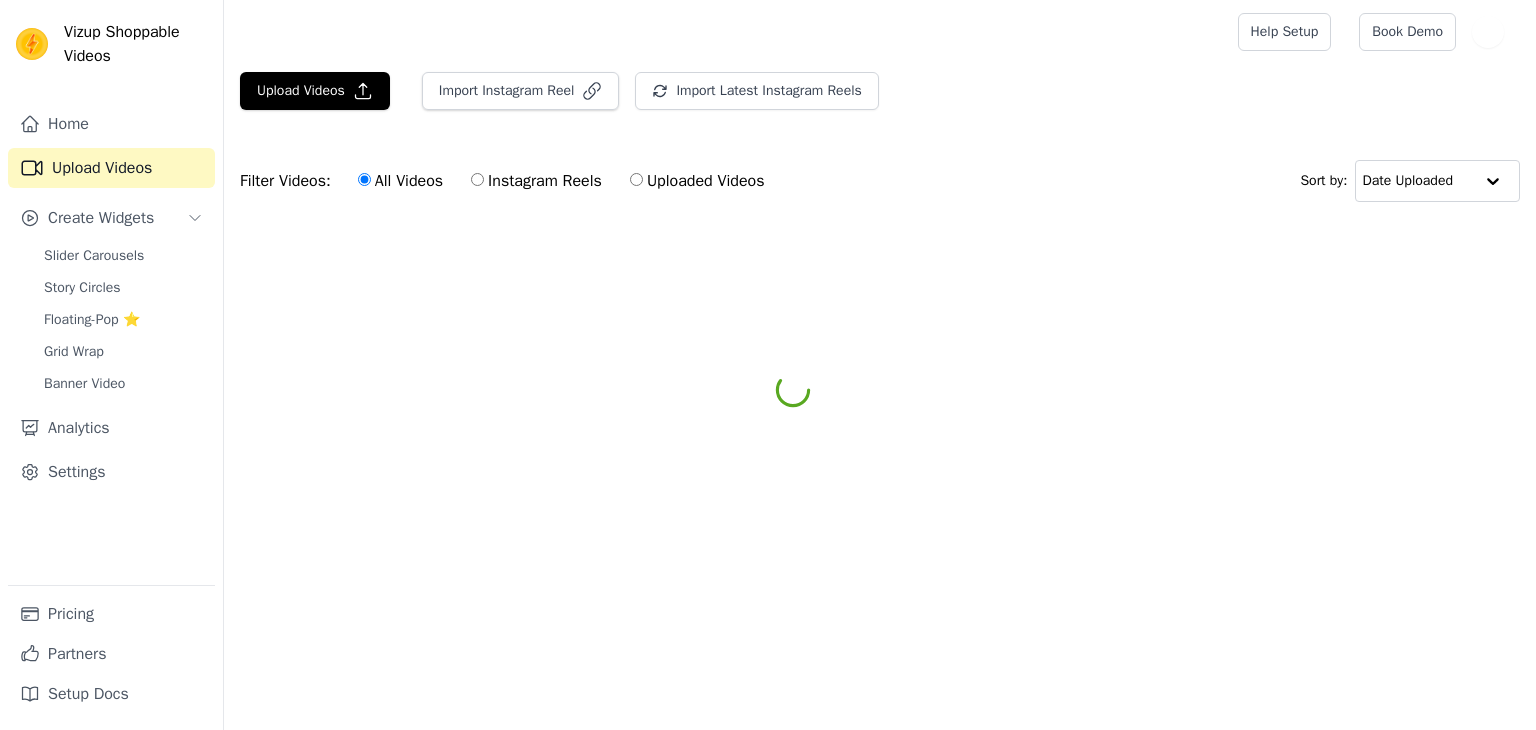 scroll, scrollTop: 0, scrollLeft: 0, axis: both 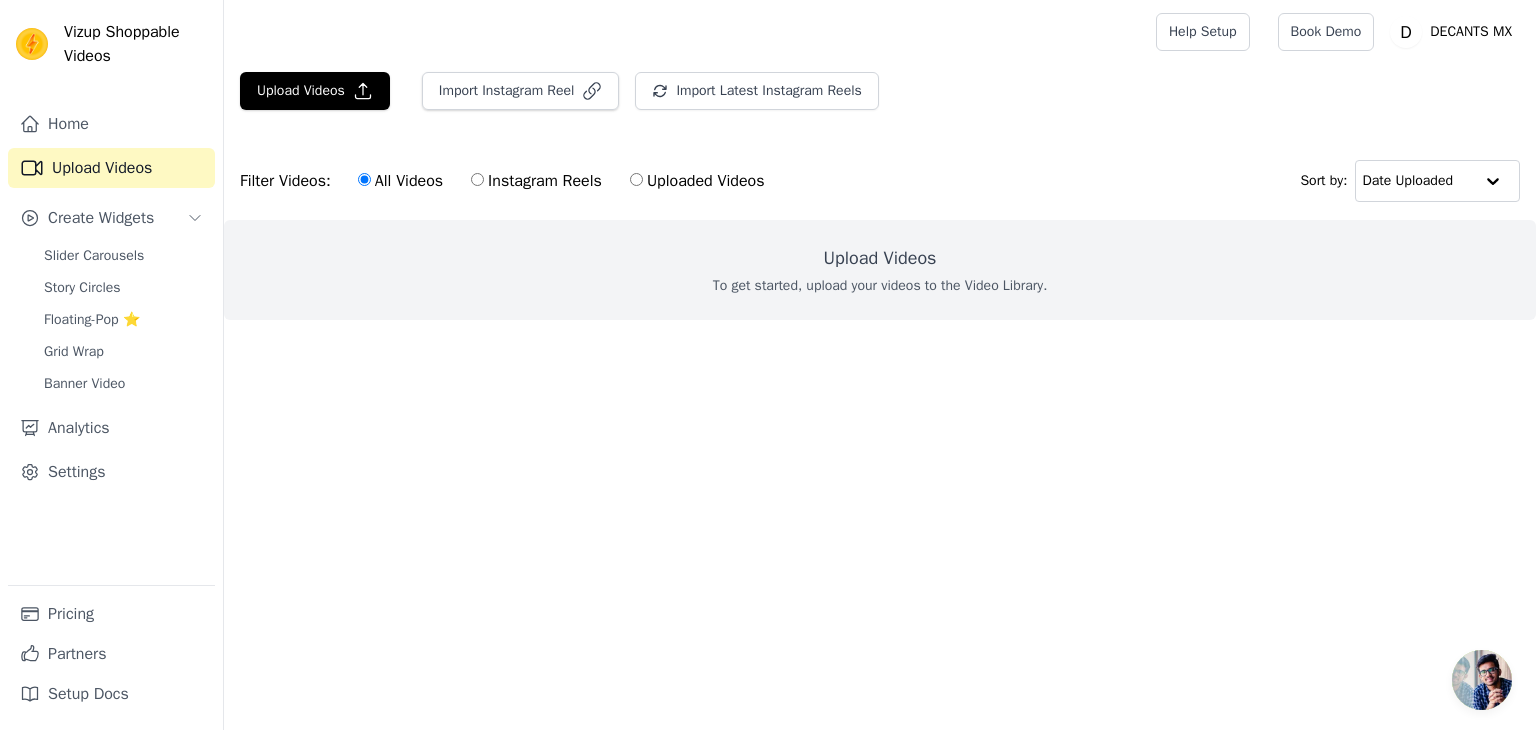 click on "Filter Videos:
All Videos
Instagram Reels
Uploaded Videos" at bounding box center [507, 181] 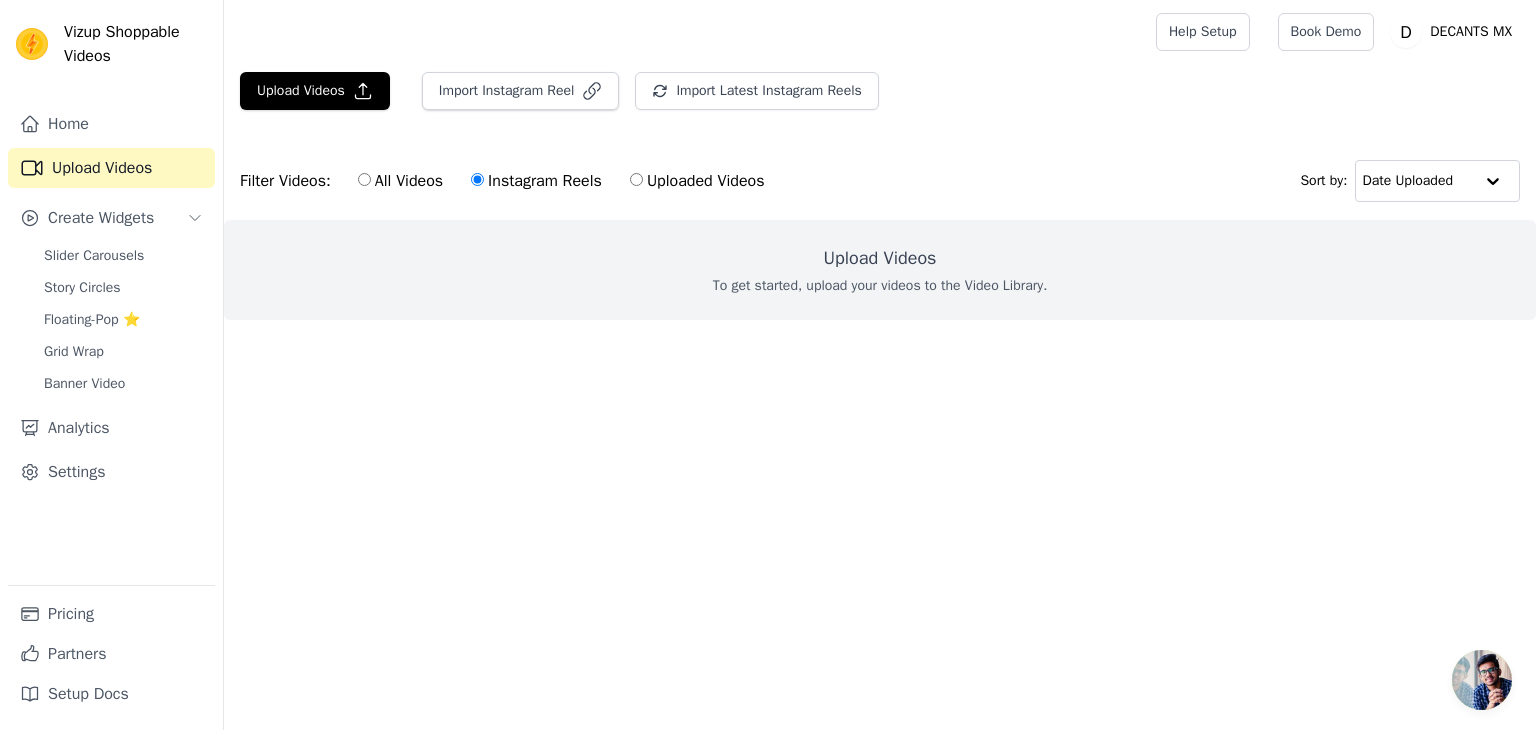 click on "All Videos" at bounding box center (400, 181) 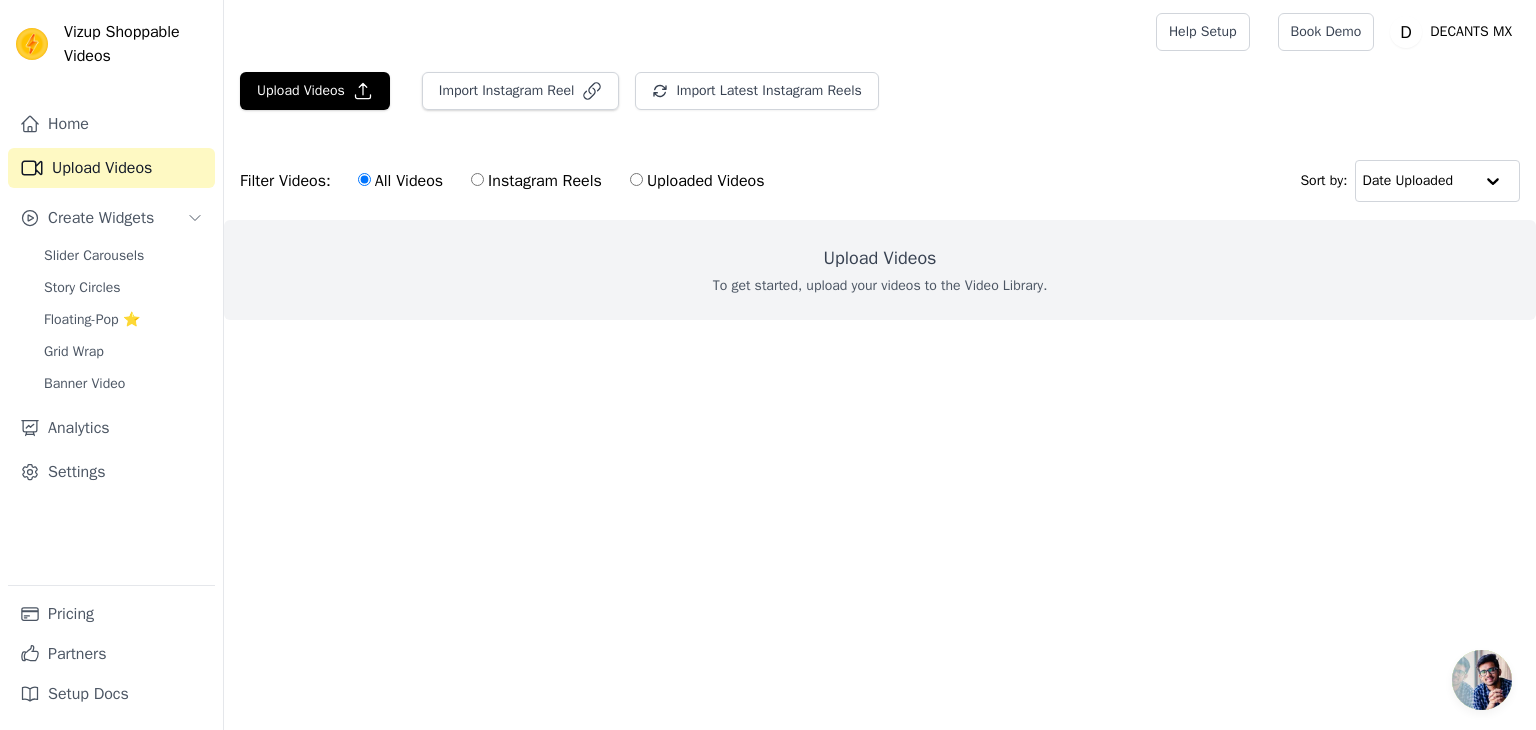 drag, startPoint x: 447, startPoint y: 1, endPoint x: 425, endPoint y: 413, distance: 412.58698 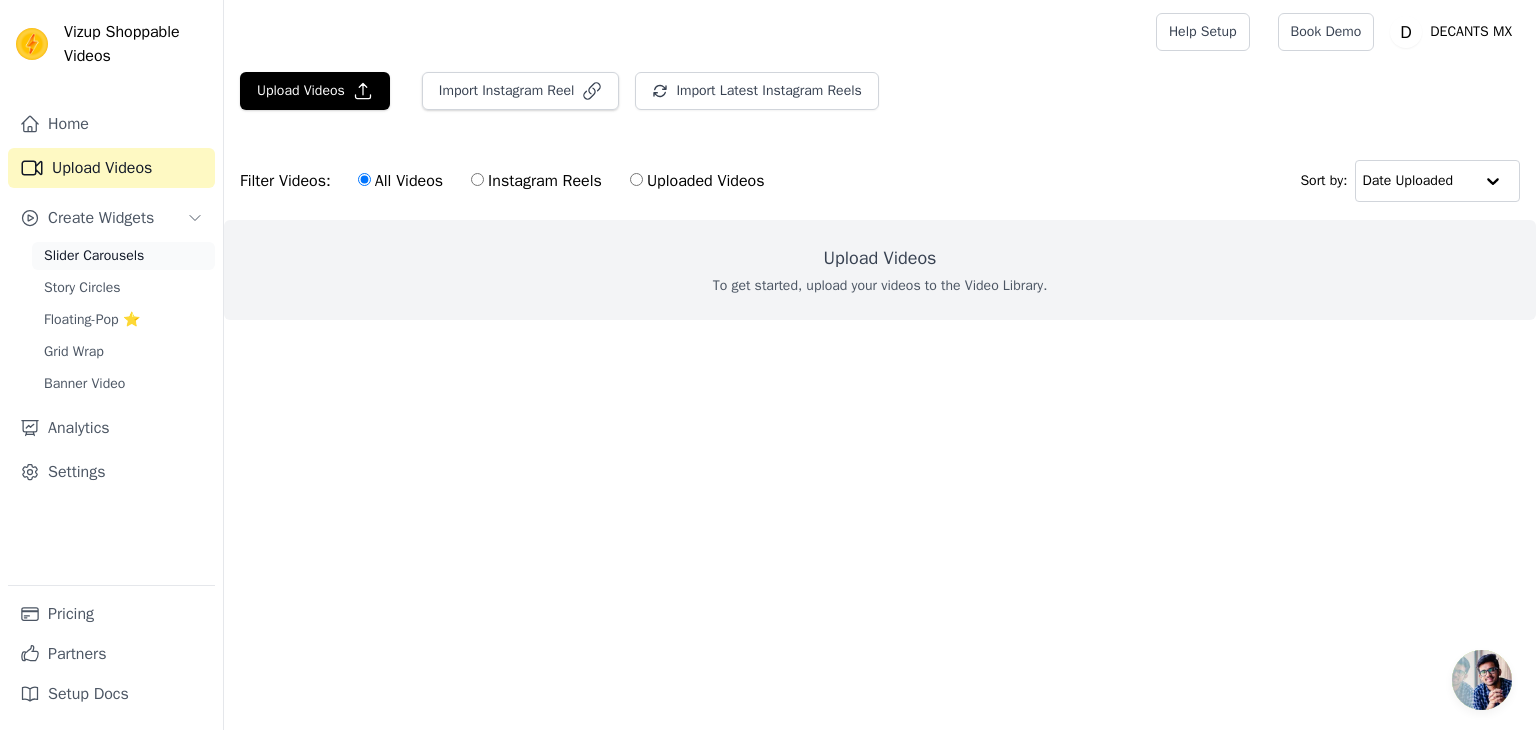click on "Slider Carousels" at bounding box center [94, 256] 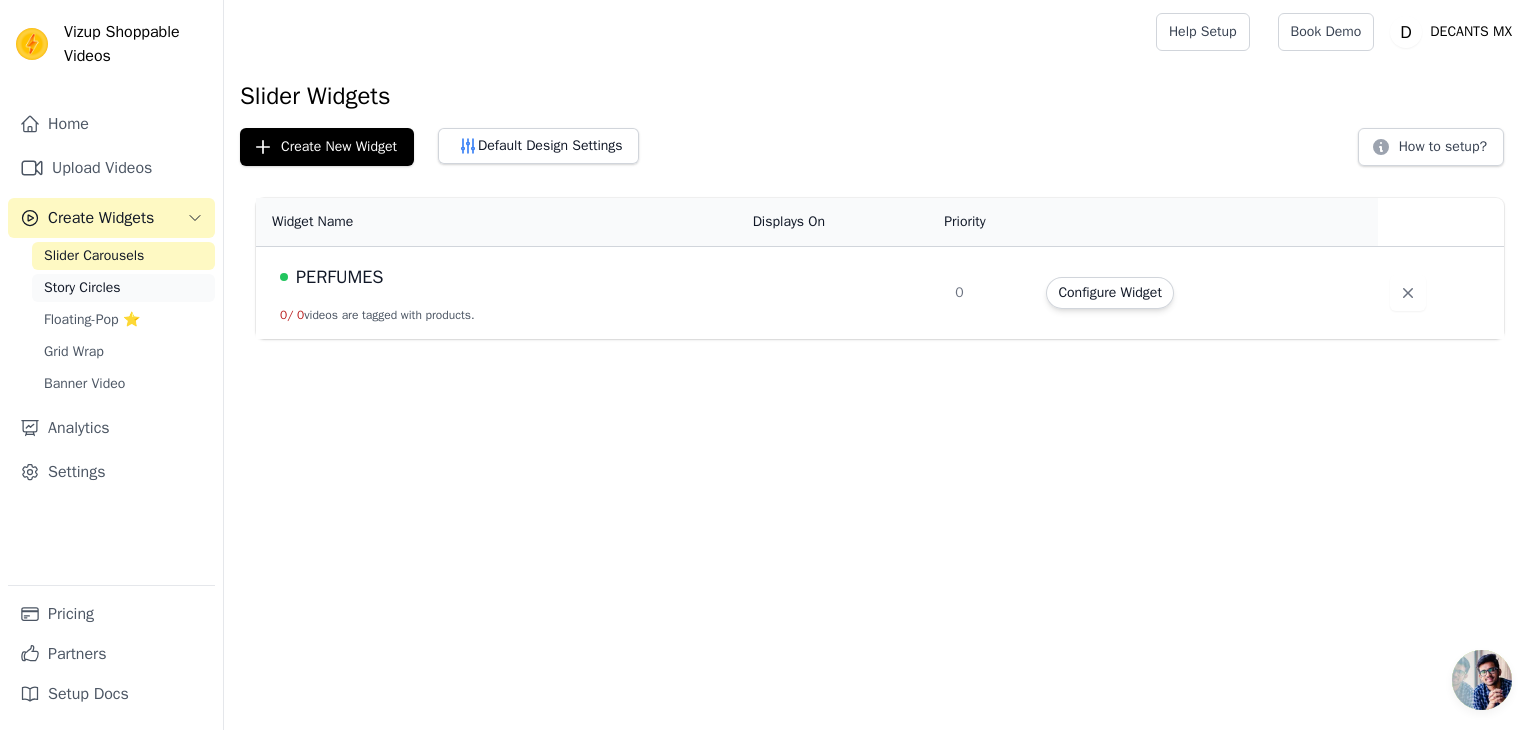 click on "Story Circles" at bounding box center [123, 288] 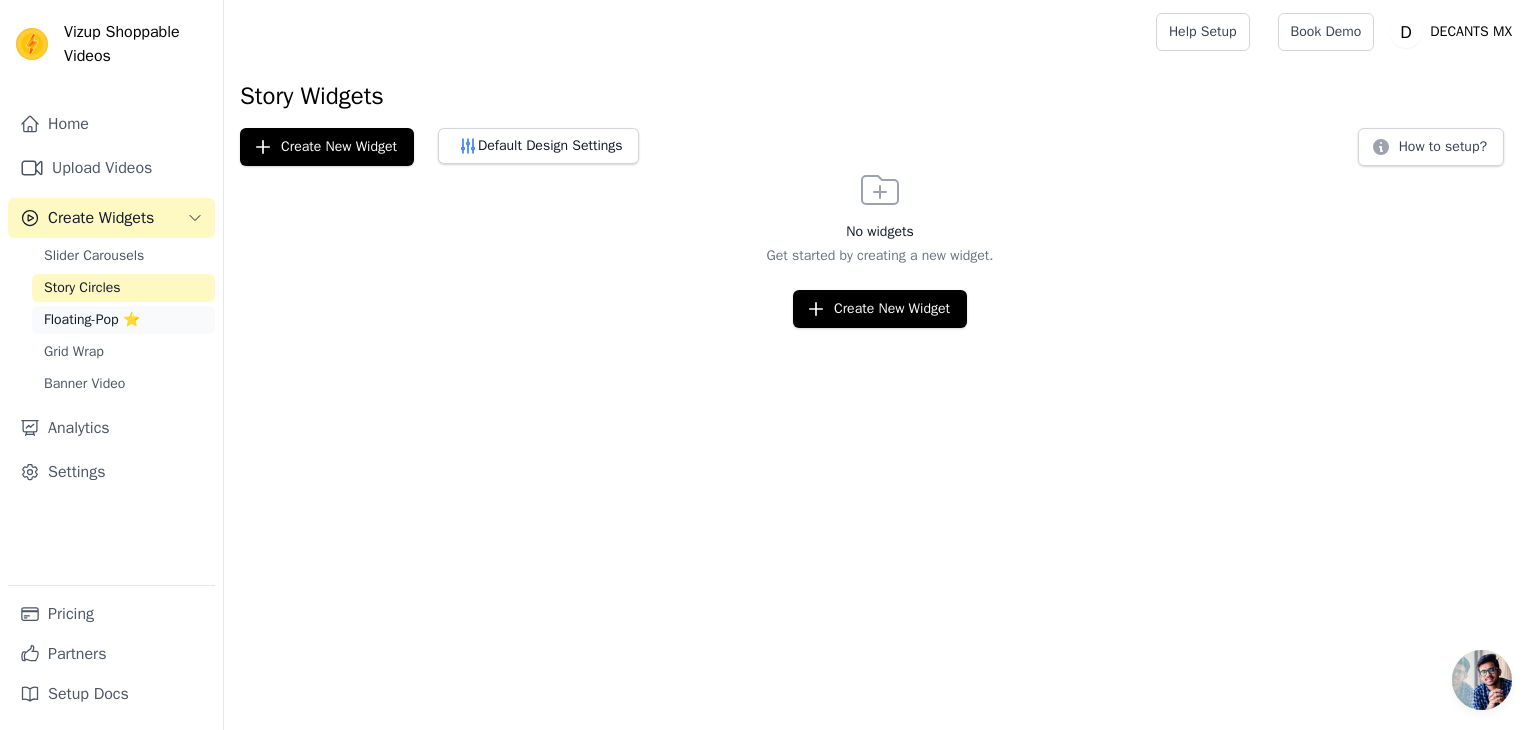 click on "Floating-Pop ⭐" at bounding box center [92, 320] 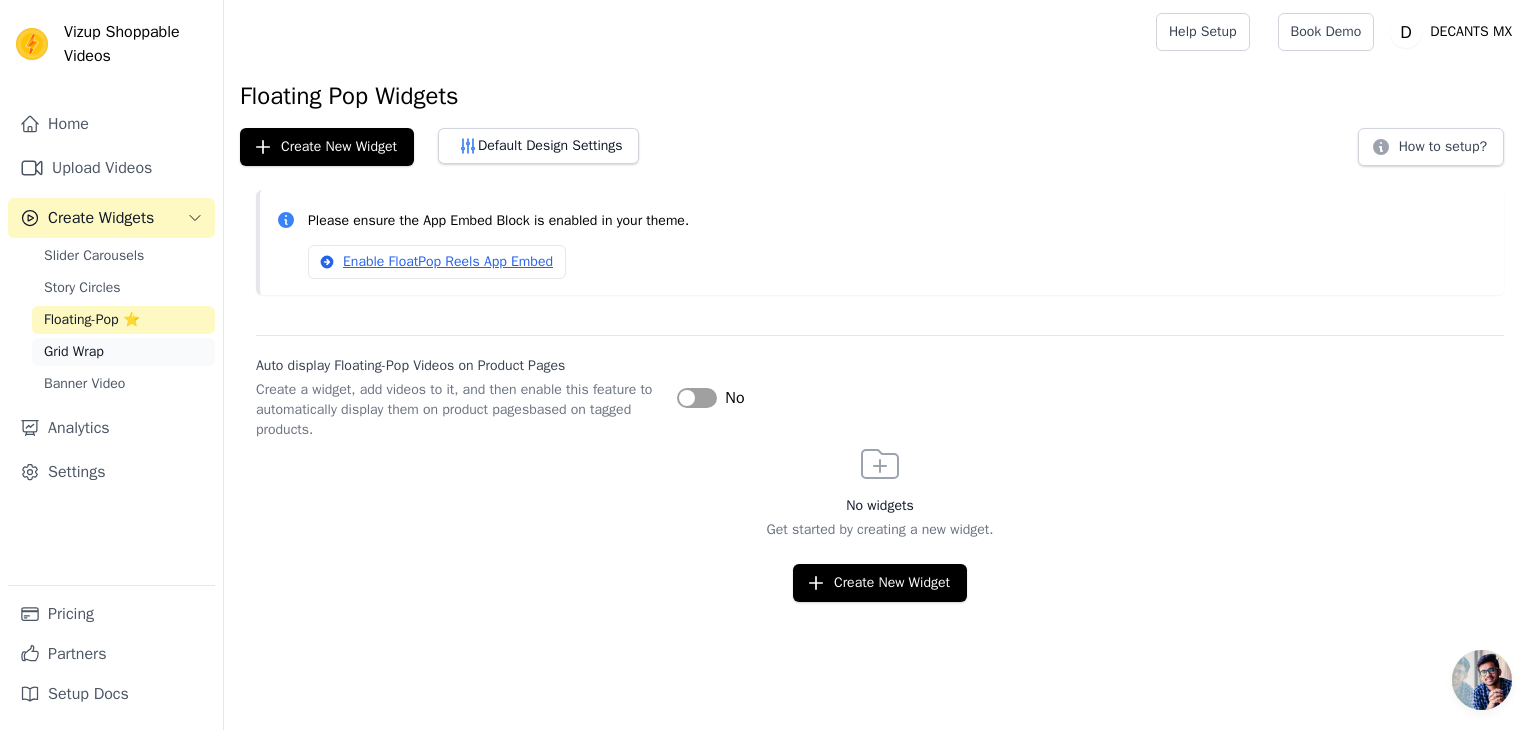 click on "Grid Wrap" at bounding box center (74, 352) 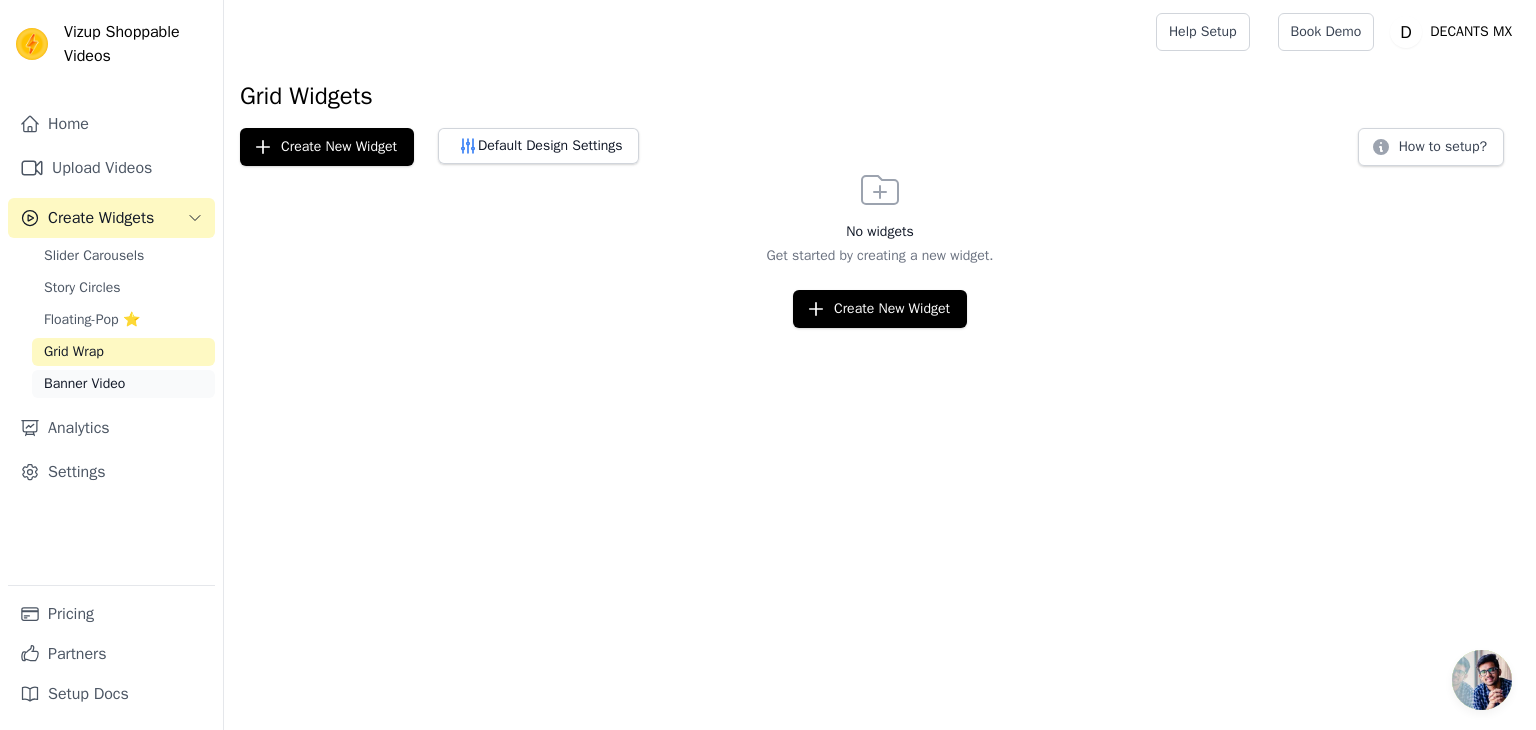 click on "Banner Video" at bounding box center (84, 384) 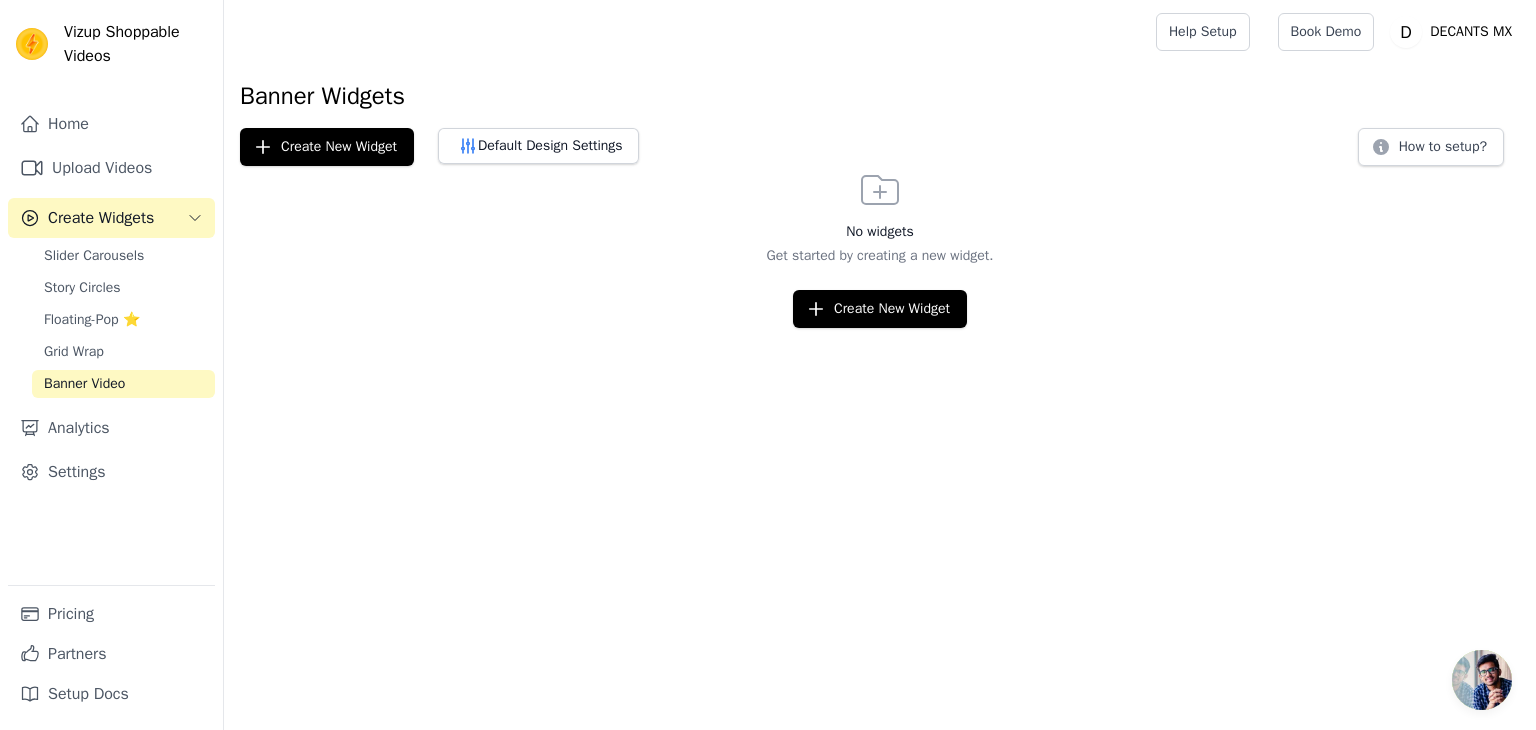 click on "Create Widgets" at bounding box center (101, 218) 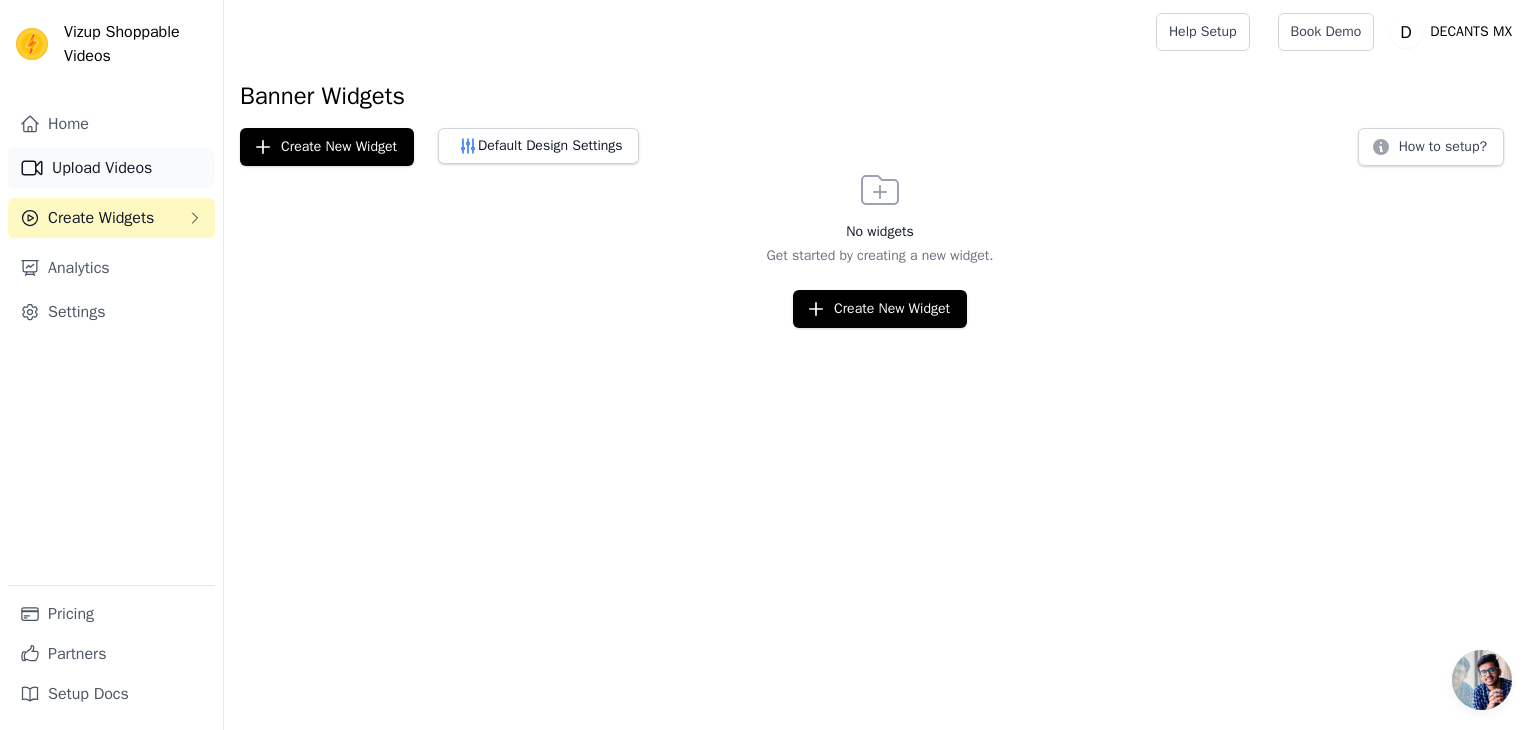 click on "Upload Videos" at bounding box center (111, 168) 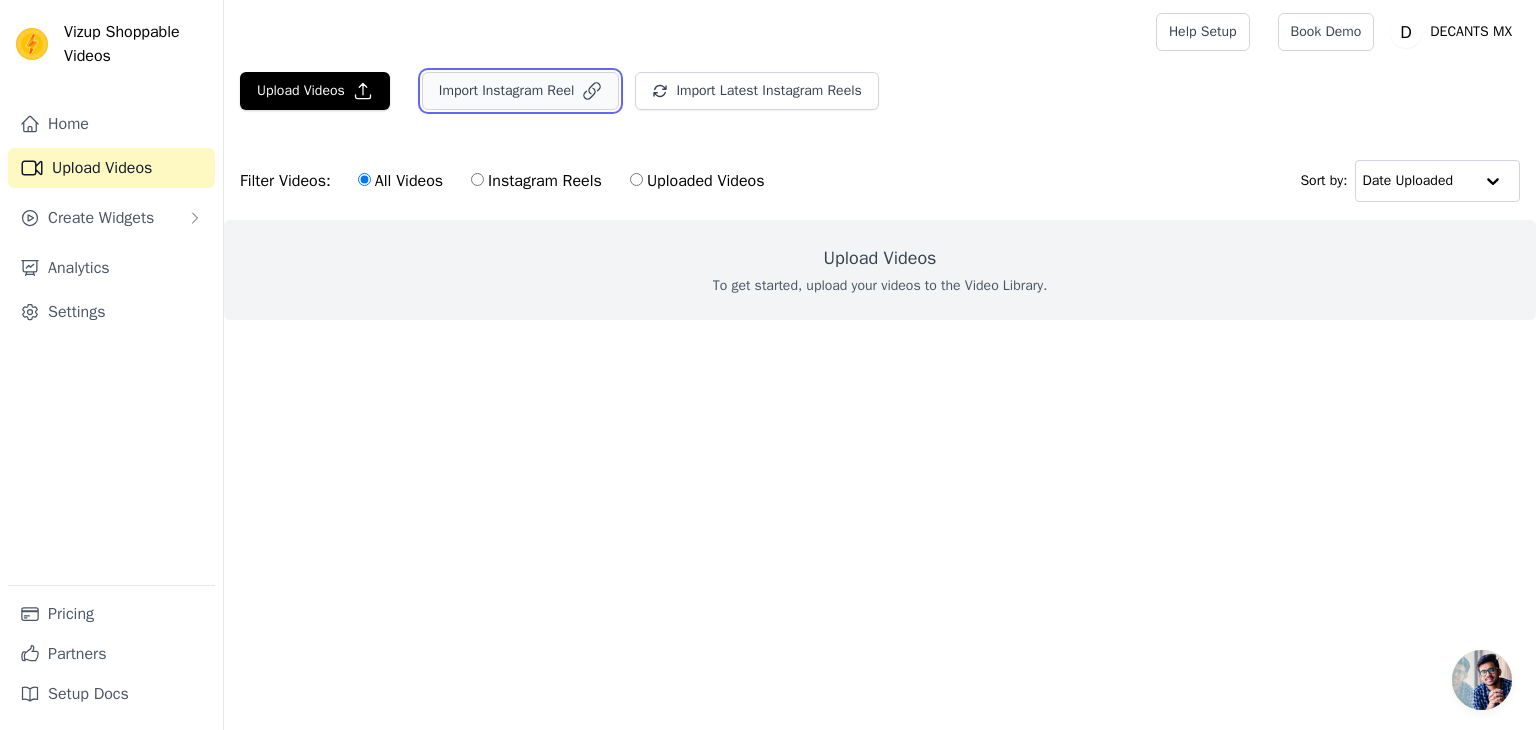 click on "Import Instagram Reel" at bounding box center (521, 91) 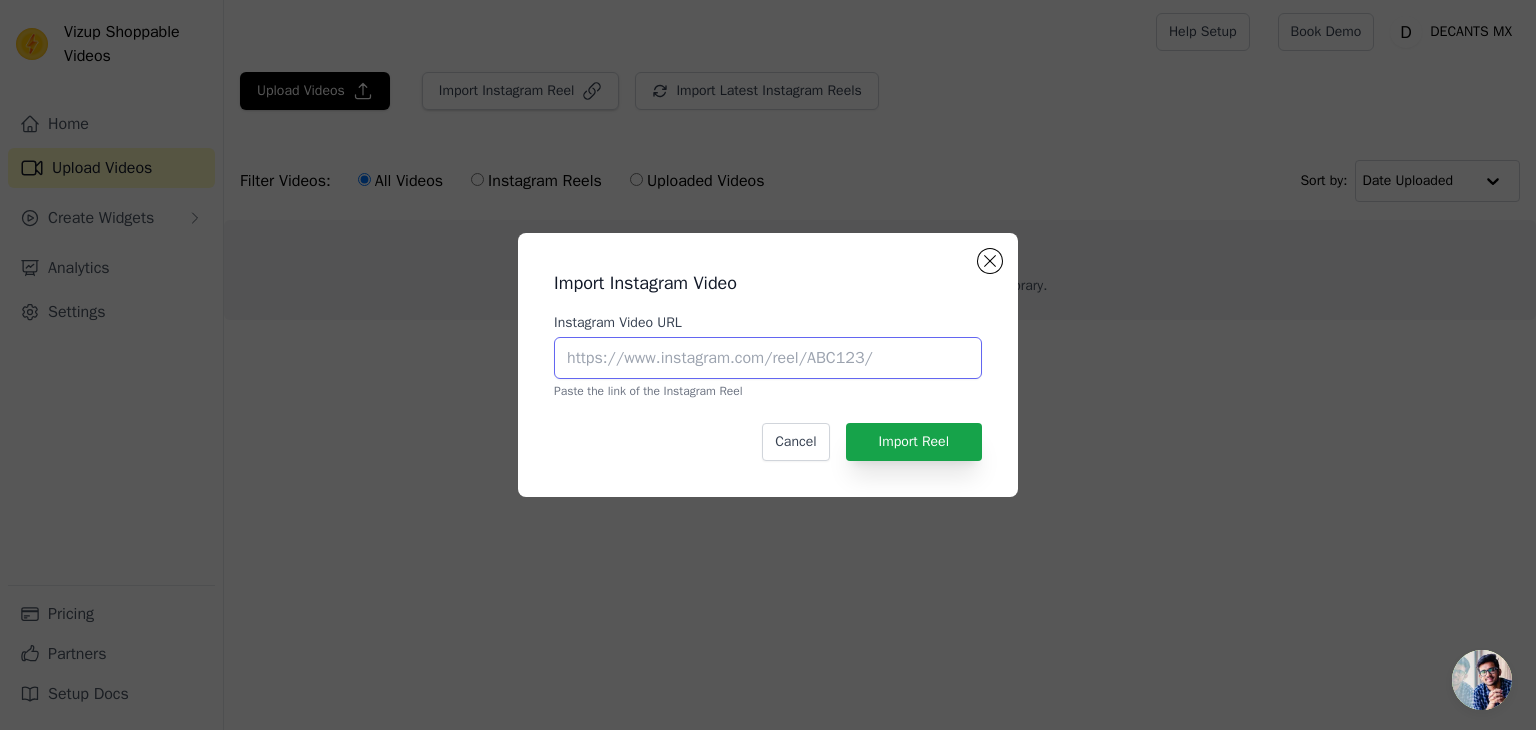 click on "Instagram Video URL" at bounding box center [768, 358] 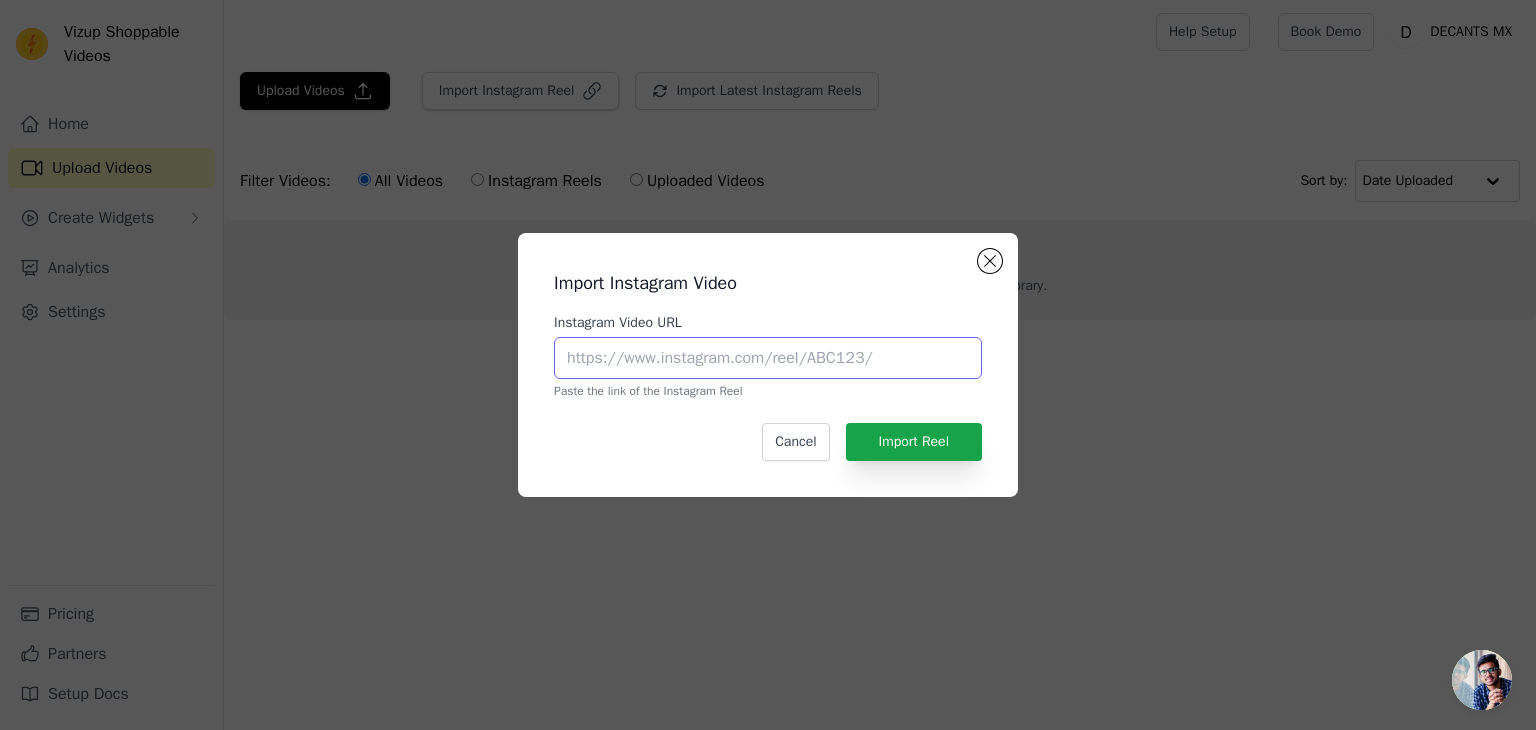 click on "Instagram Video URL" at bounding box center [768, 358] 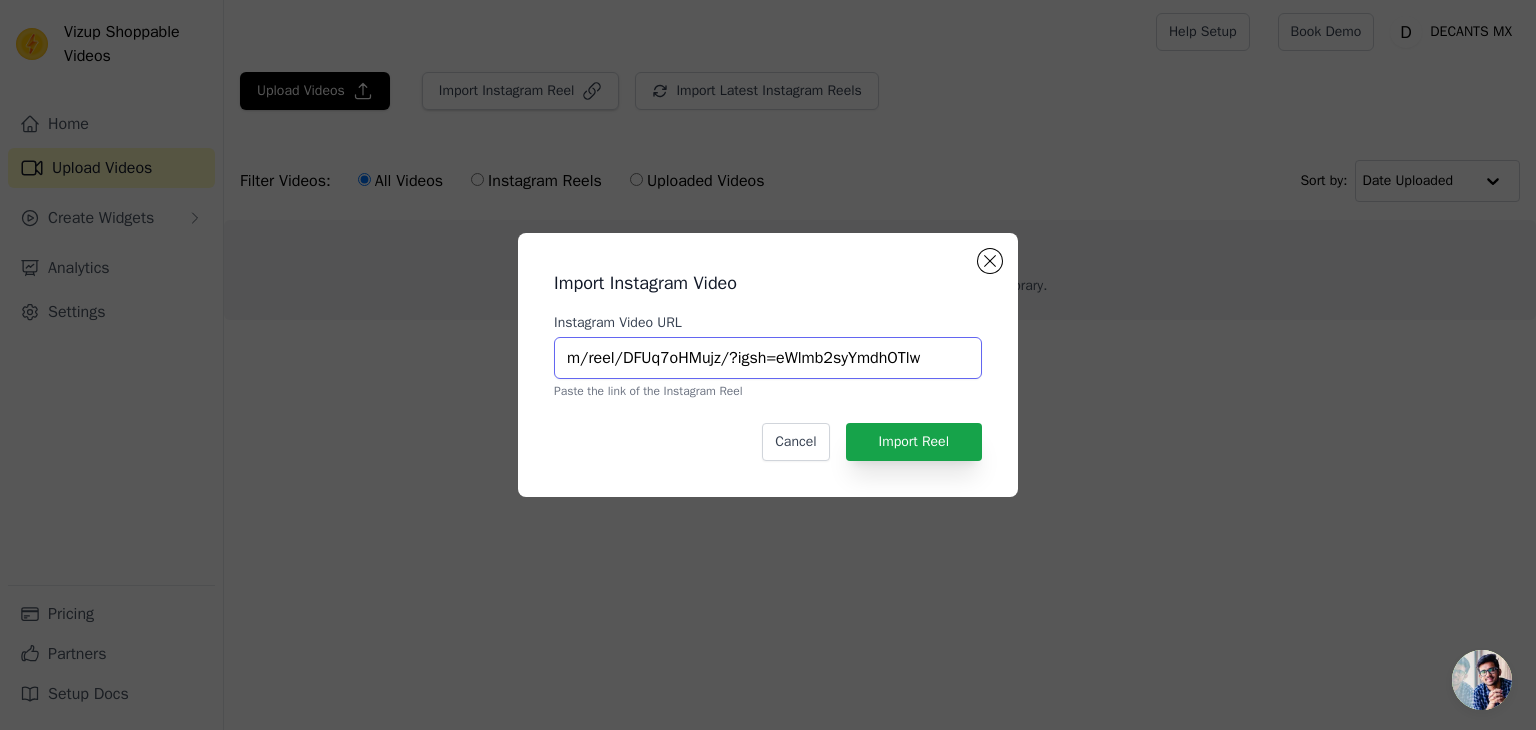 type on "m/reel/DFUq7oHMujz/?igsh=eWlmb2syYmdhOTlw" 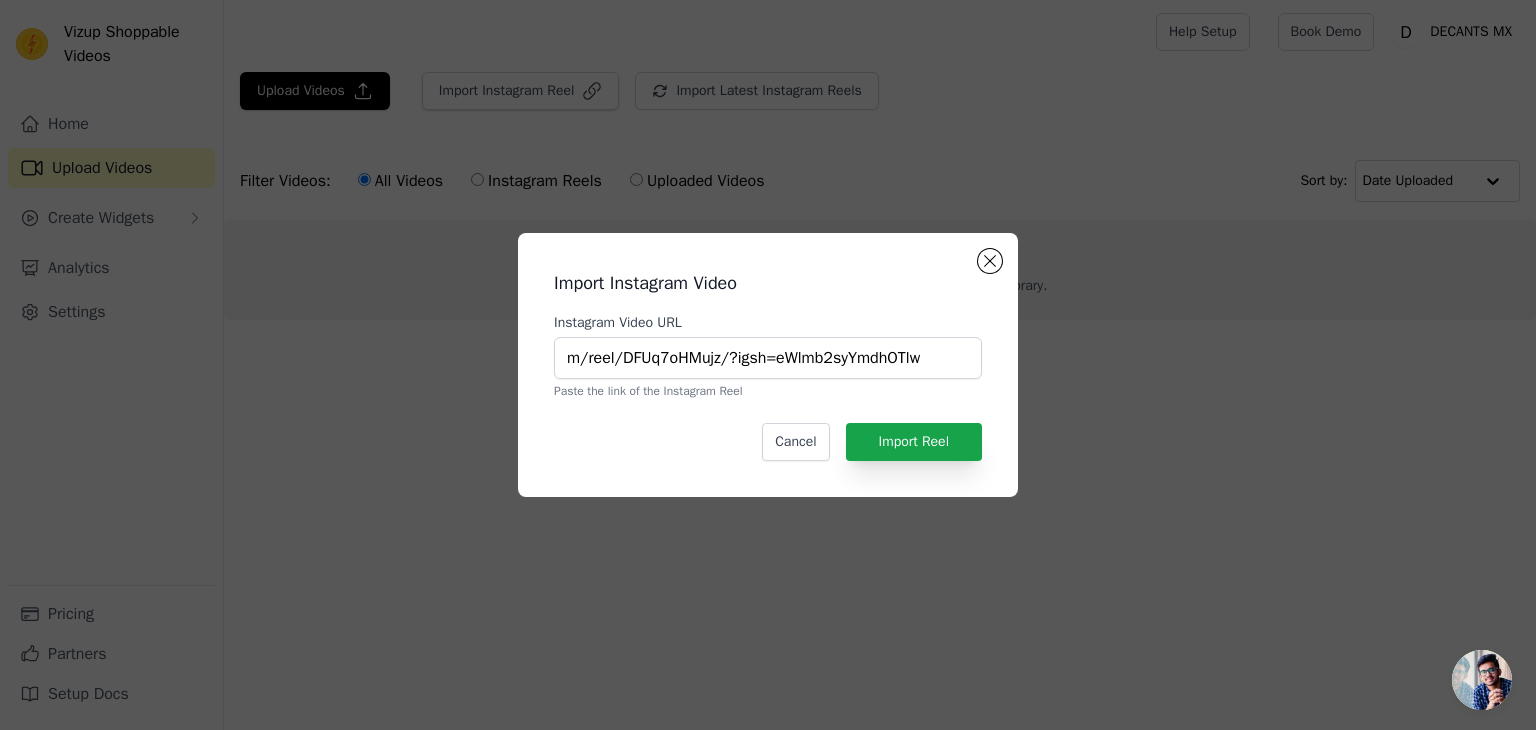 click on "Import Instagram Video   Instagram Video URL   m/reel/[REEL_ID]/?igsh=[IGSH_ID]     Paste the link of the Instagram Reel   Cancel   Import Reel" at bounding box center (768, 365) 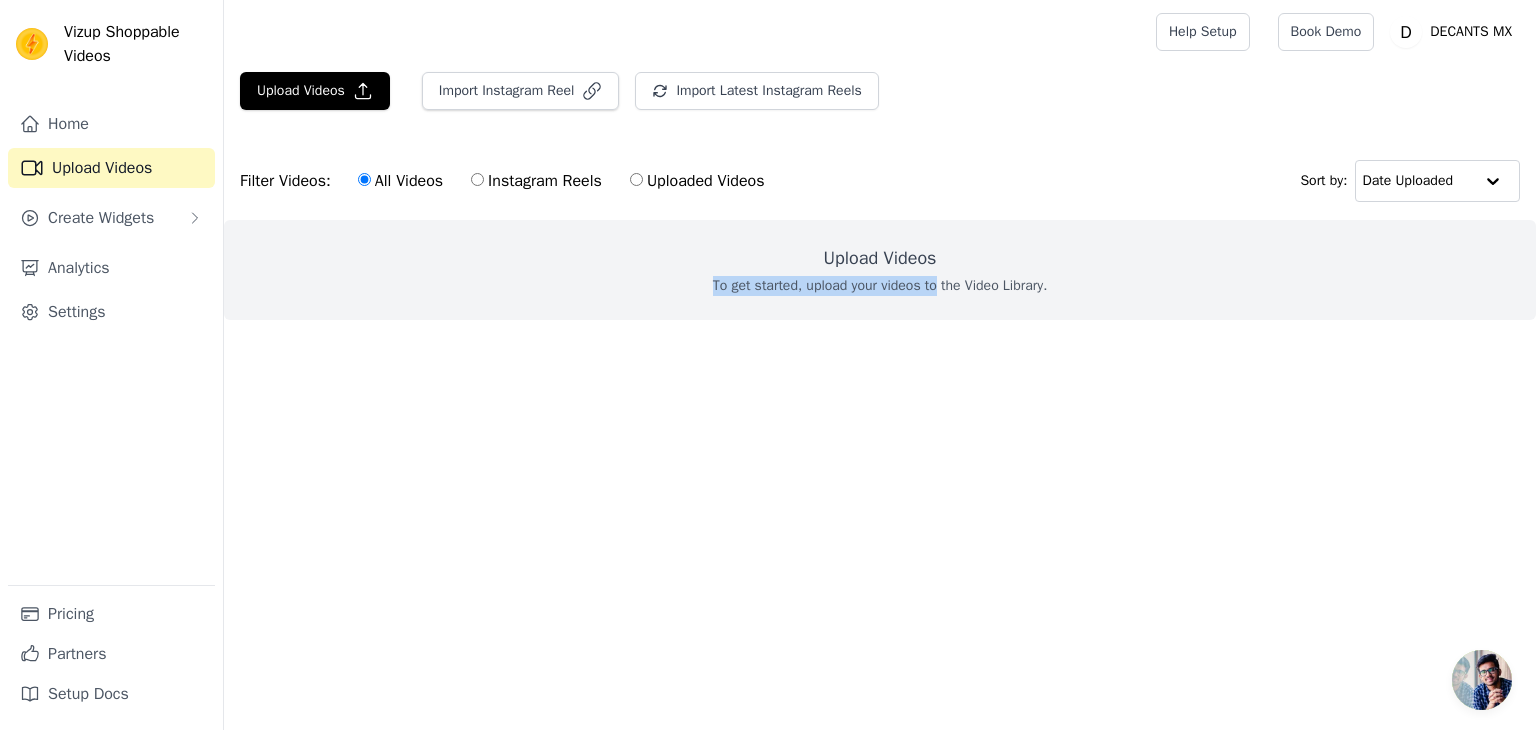 drag, startPoint x: 704, startPoint y: 285, endPoint x: 935, endPoint y: 312, distance: 232.57257 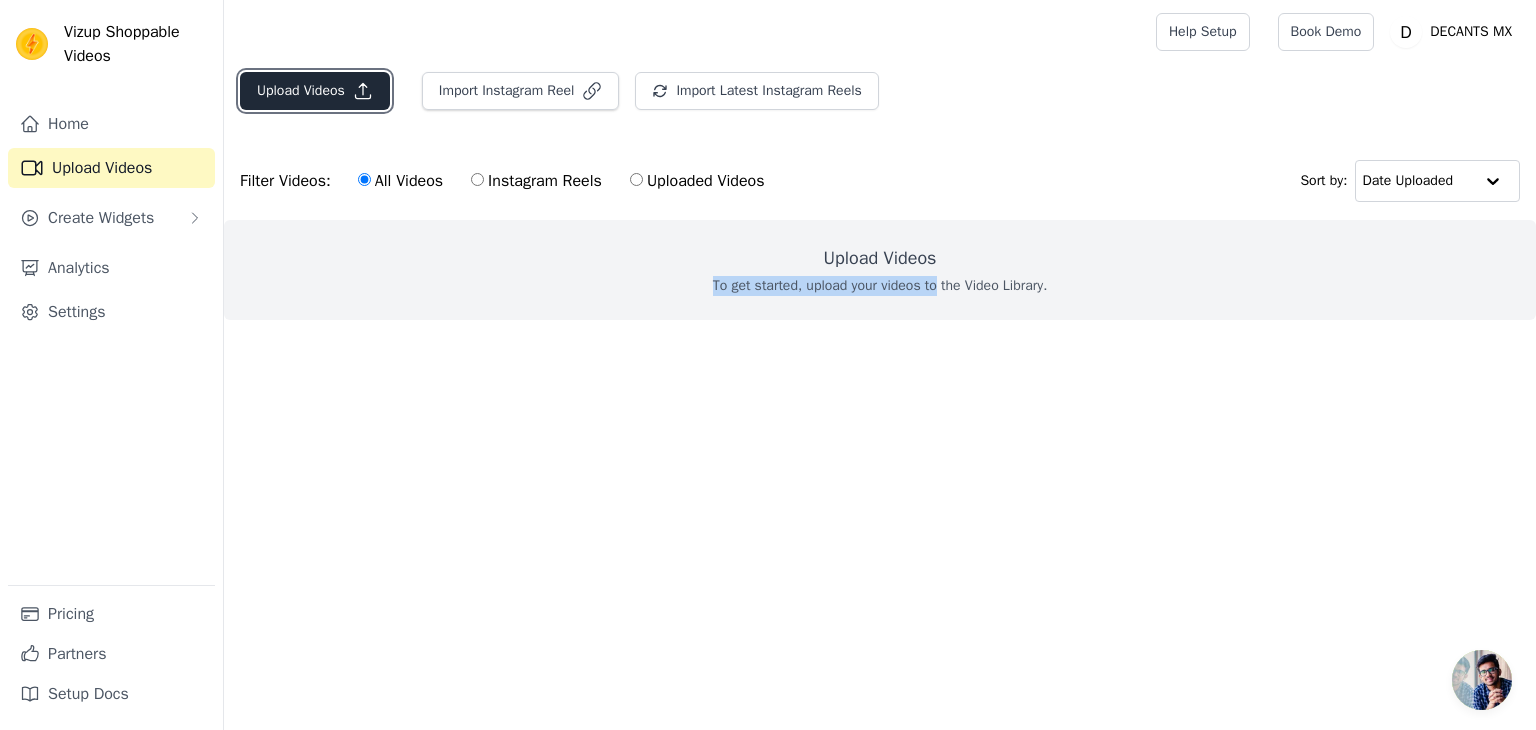 click on "Upload Videos" at bounding box center (315, 91) 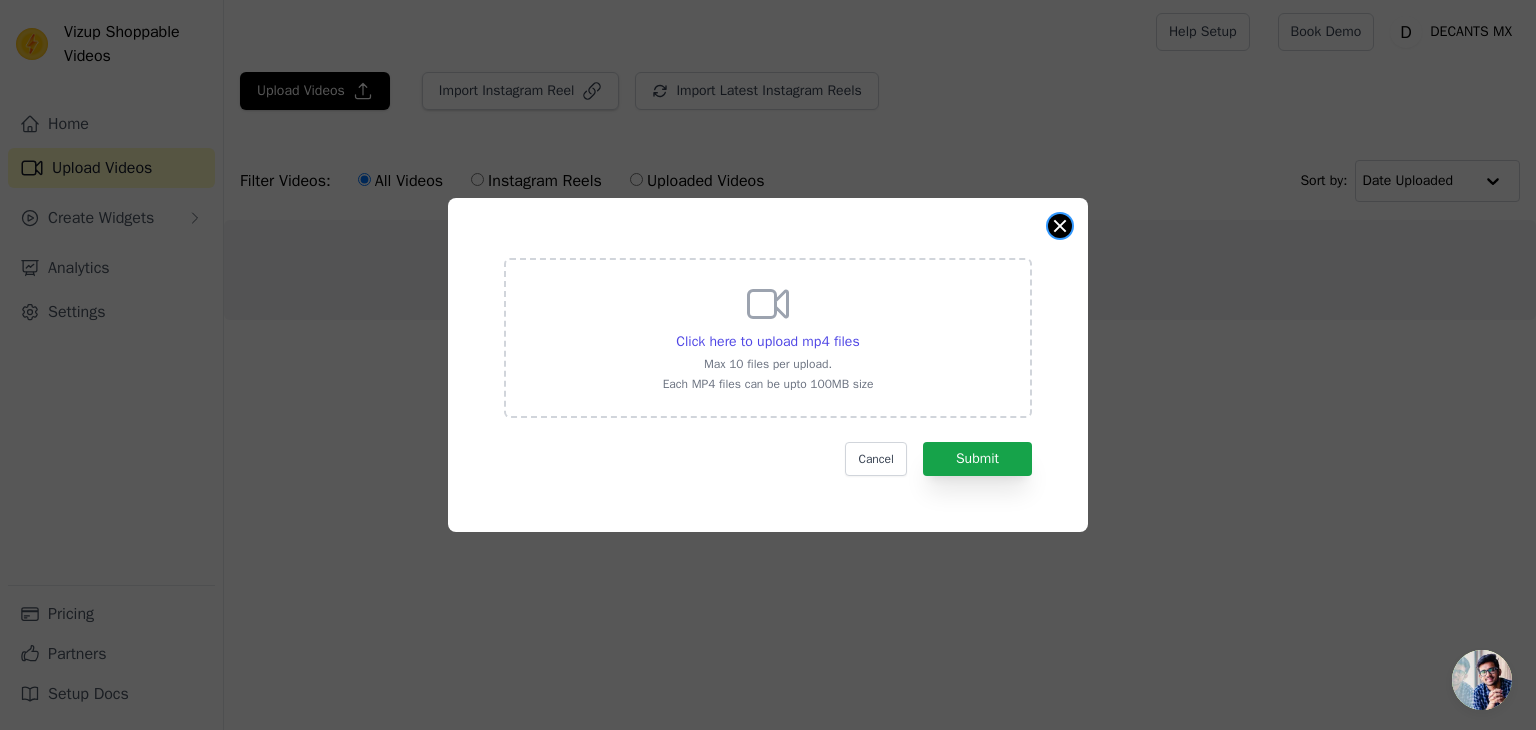 click at bounding box center (1060, 226) 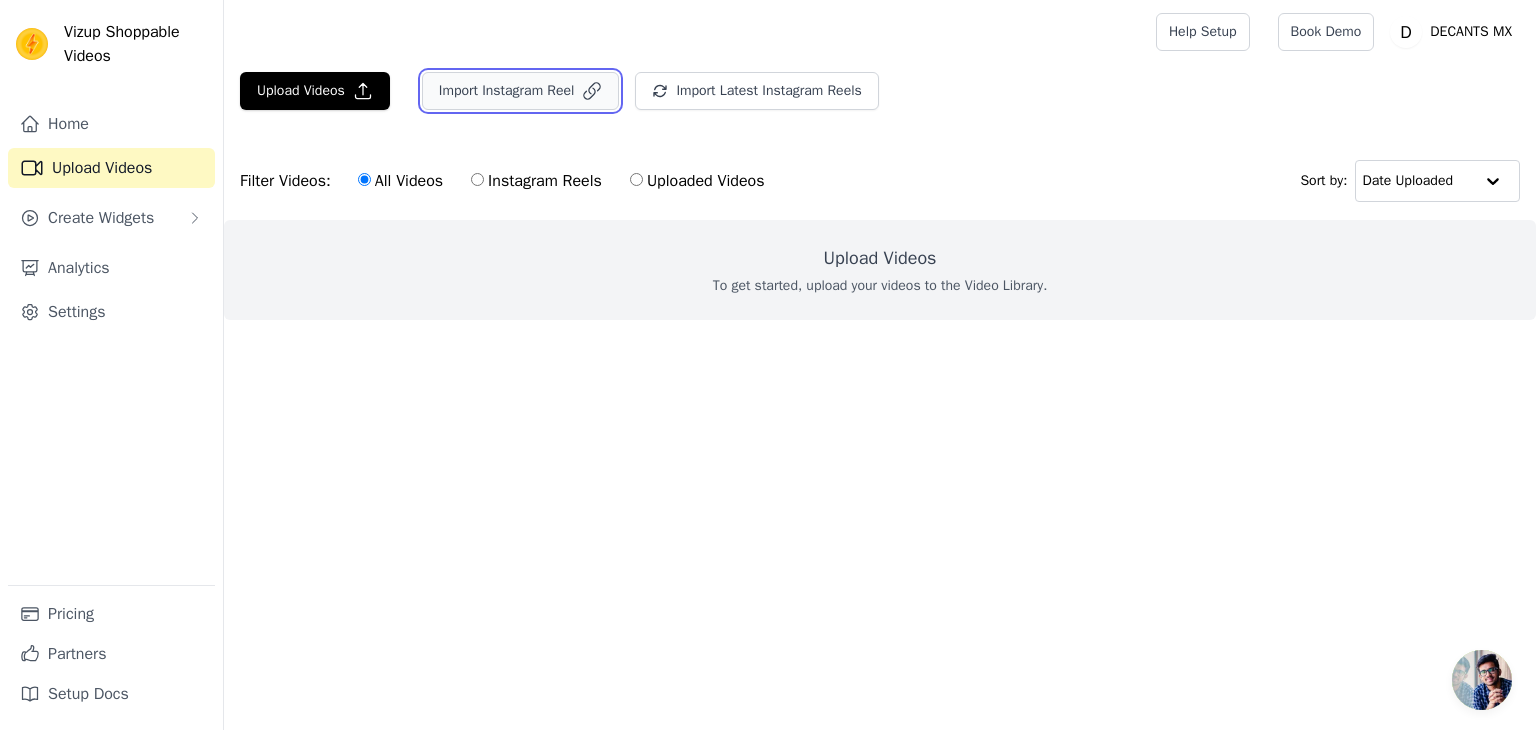 click on "Import Instagram Reel" at bounding box center (521, 91) 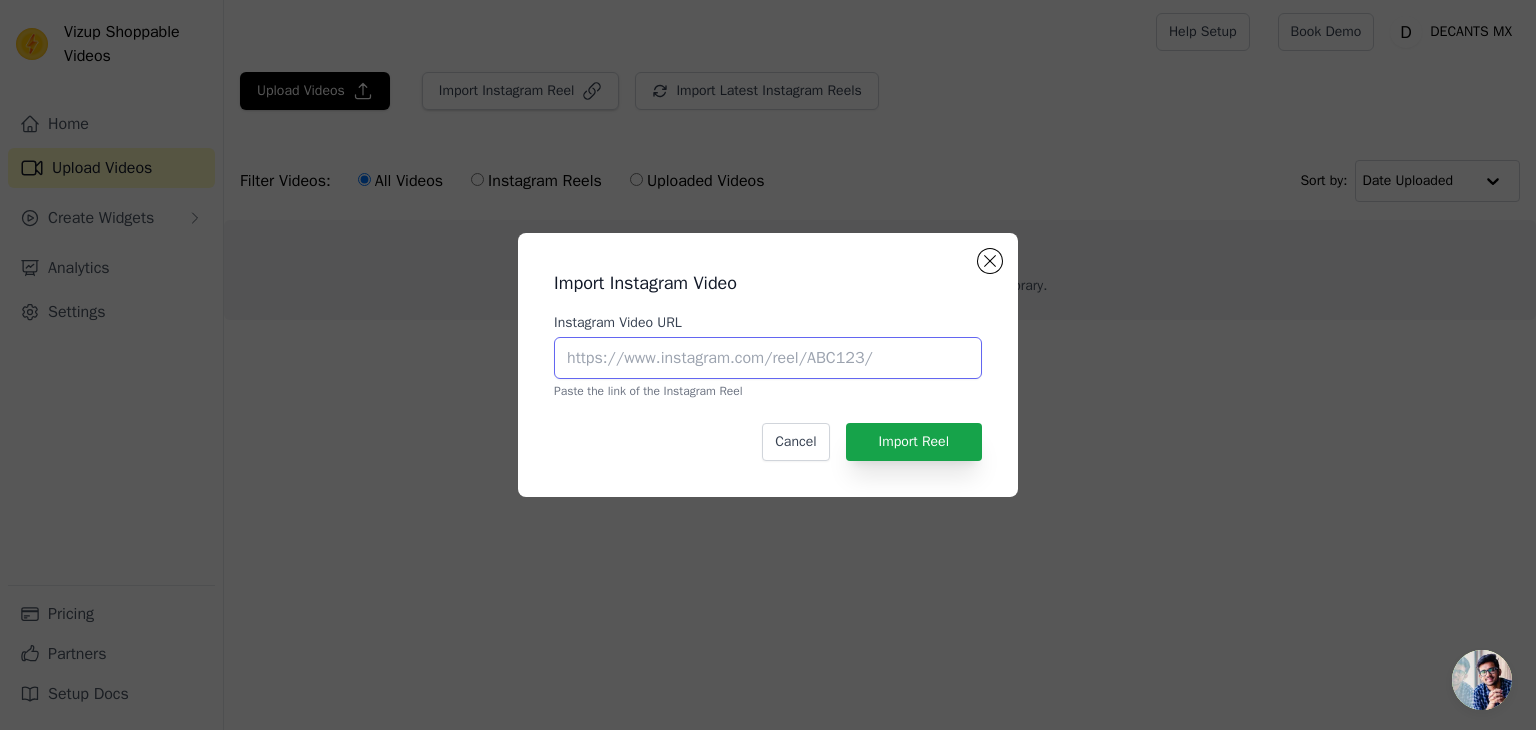 click on "Instagram Video URL" at bounding box center (768, 358) 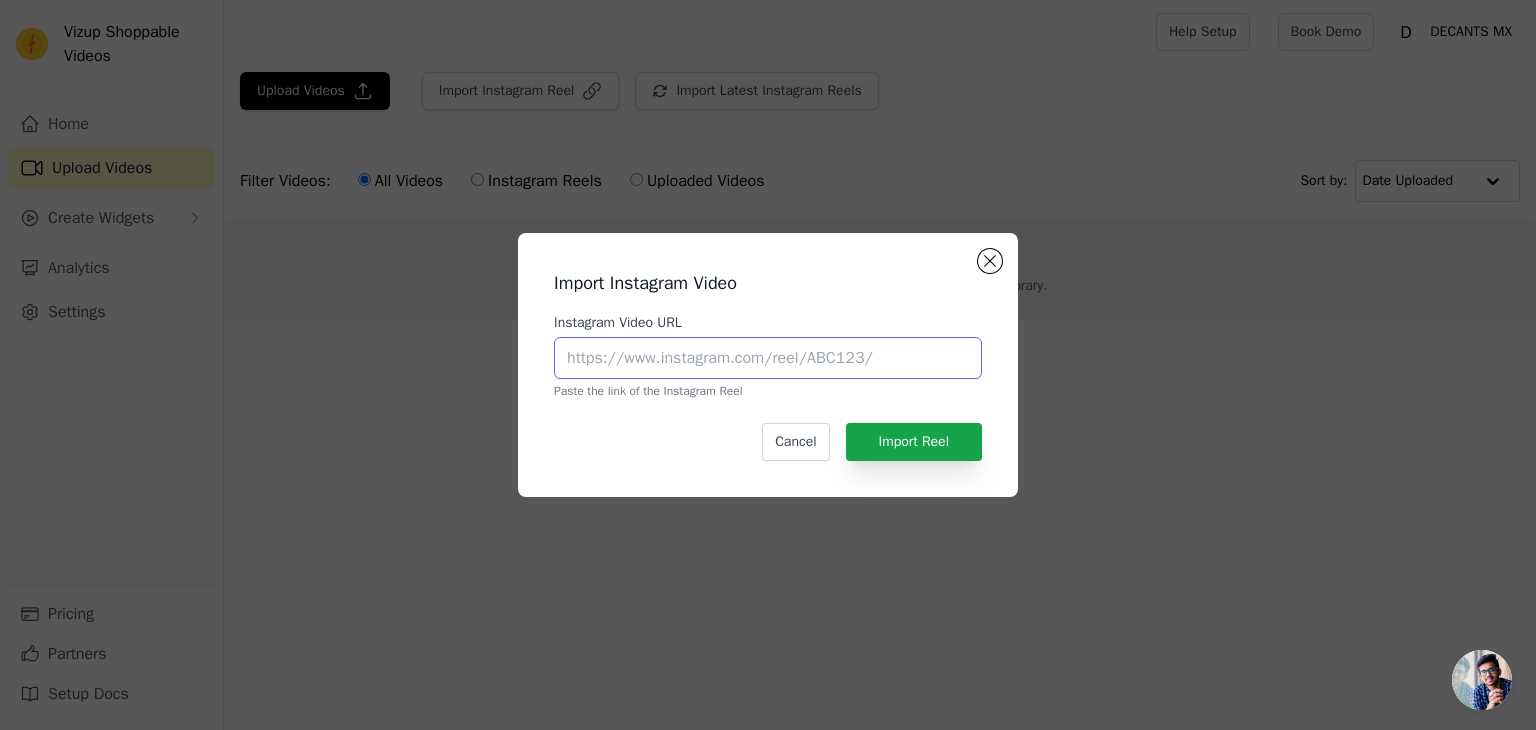 paste on "m/reel/DFUq7oHMujz/?igsh=eWlmb2syYmdhOTlw" 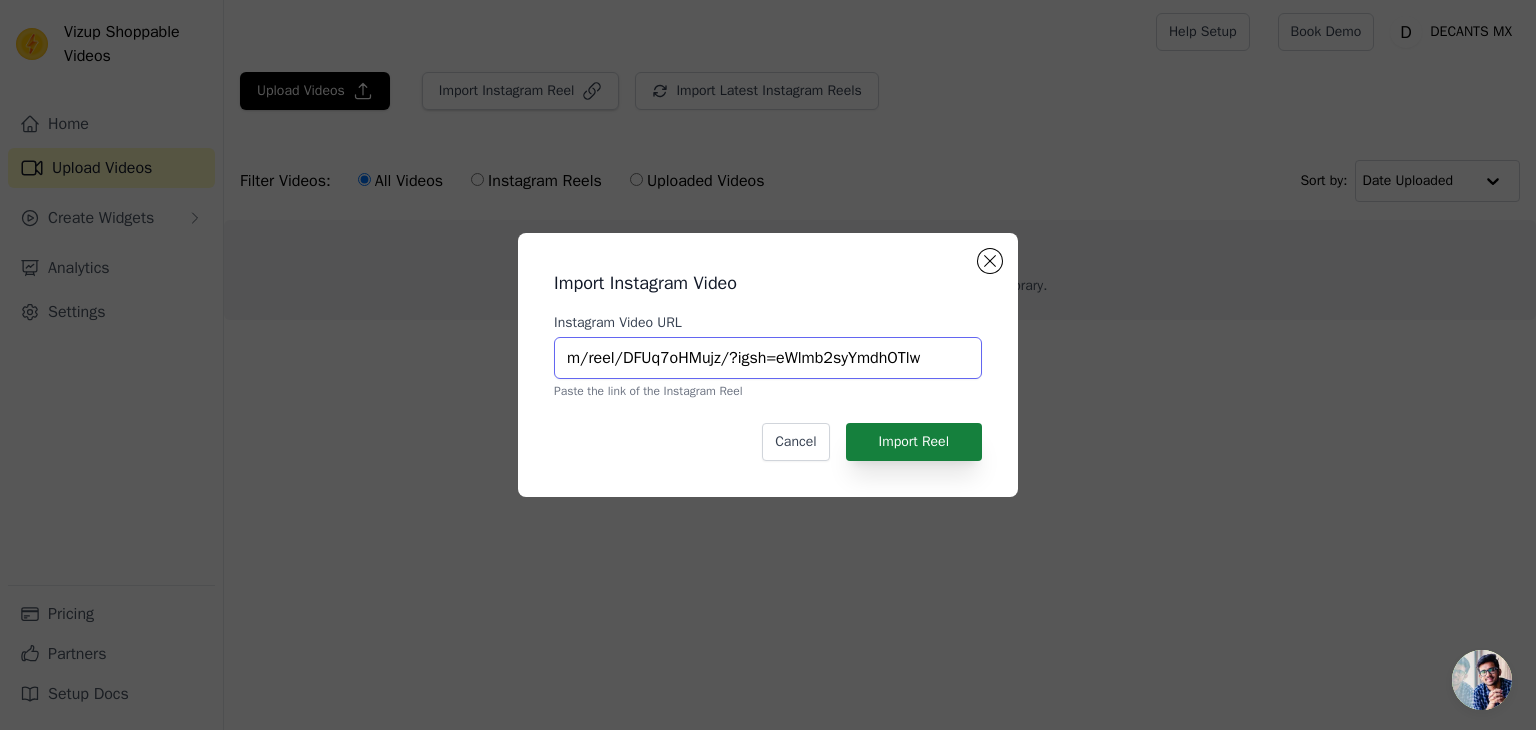 type on "m/reel/DFUq7oHMujz/?igsh=eWlmb2syYmdhOTlw" 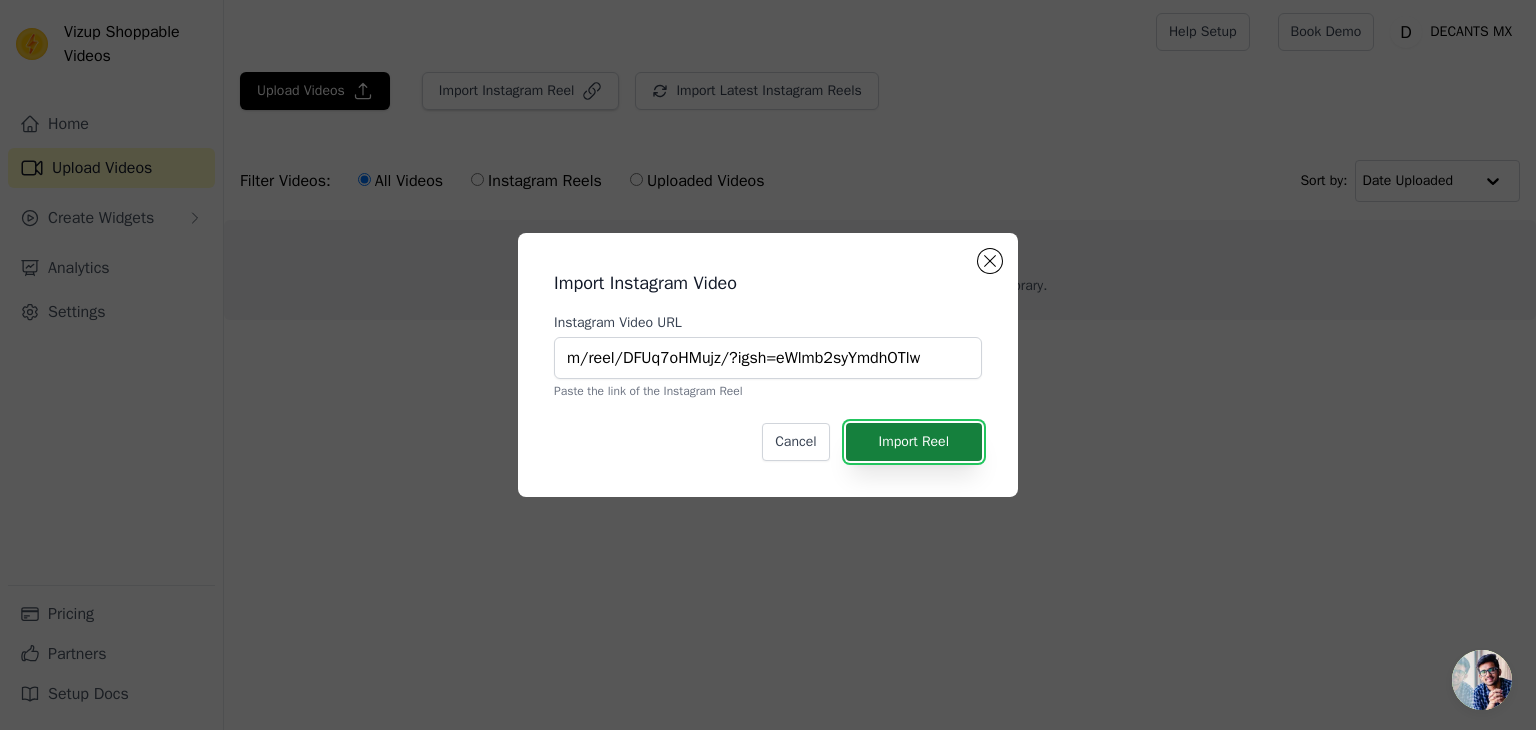 click on "Import Reel" at bounding box center (914, 442) 